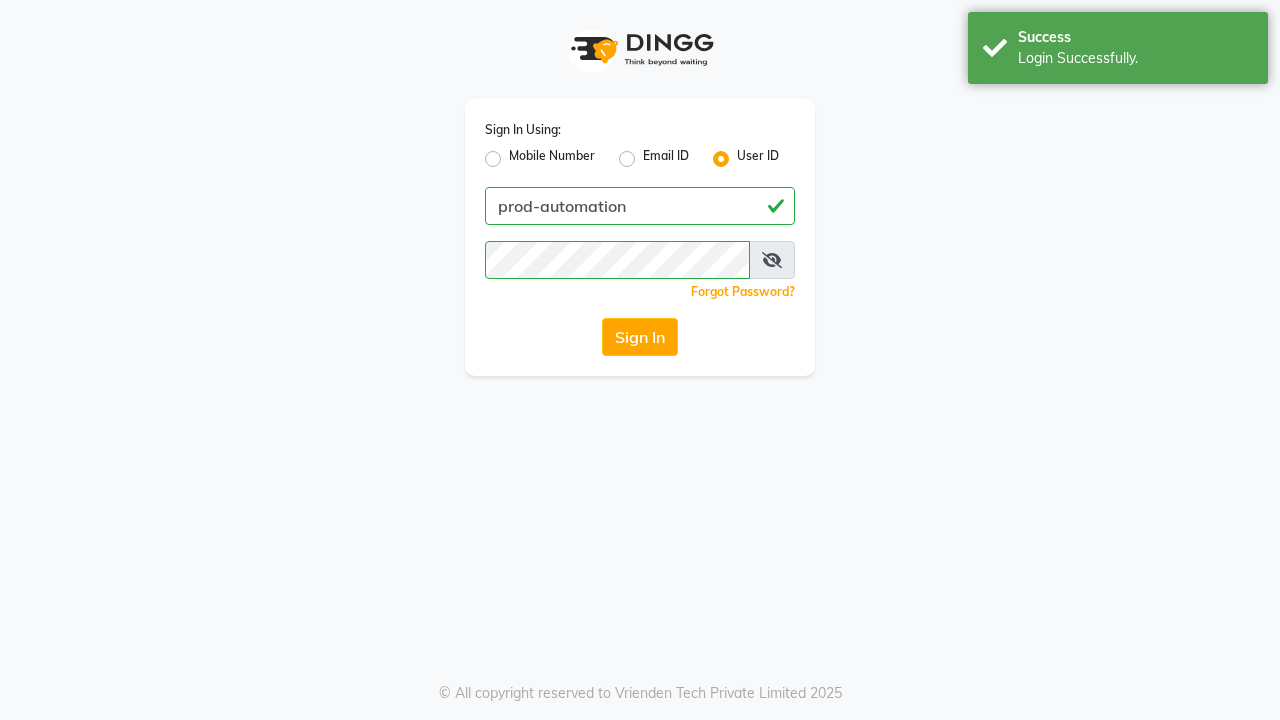 scroll, scrollTop: 0, scrollLeft: 0, axis: both 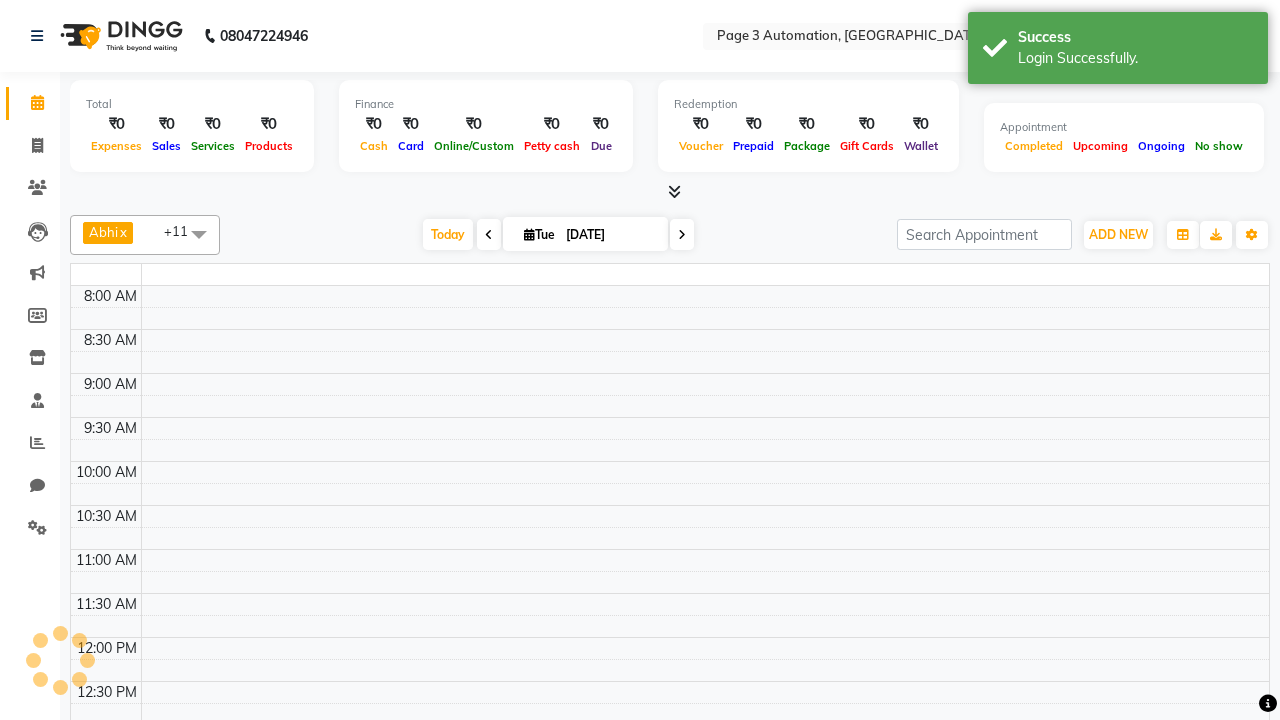 select on "en" 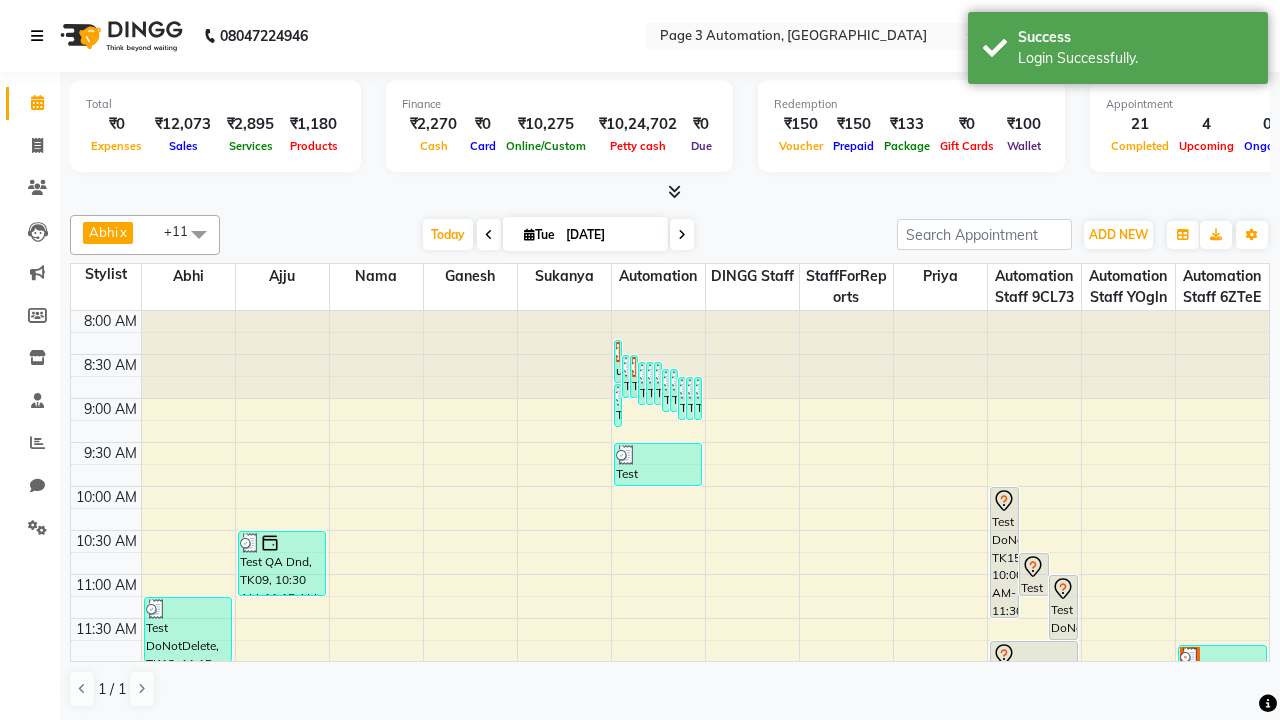 click at bounding box center (37, 36) 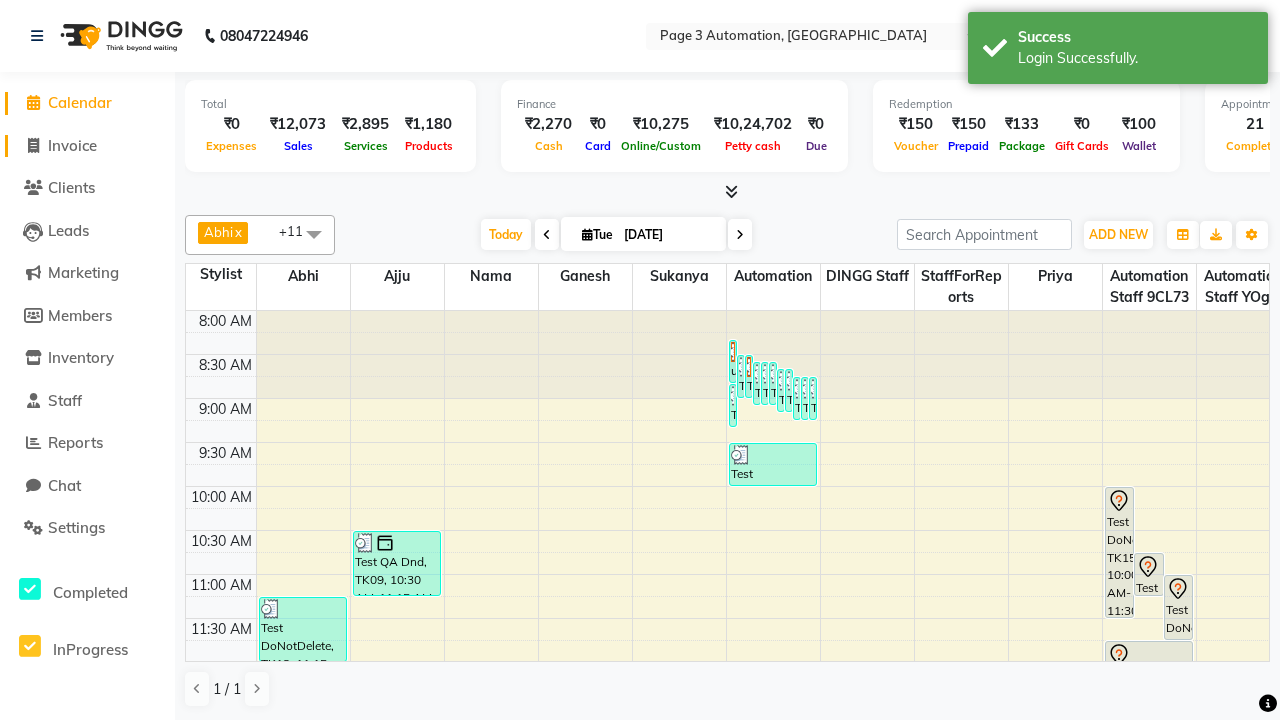click on "Invoice" 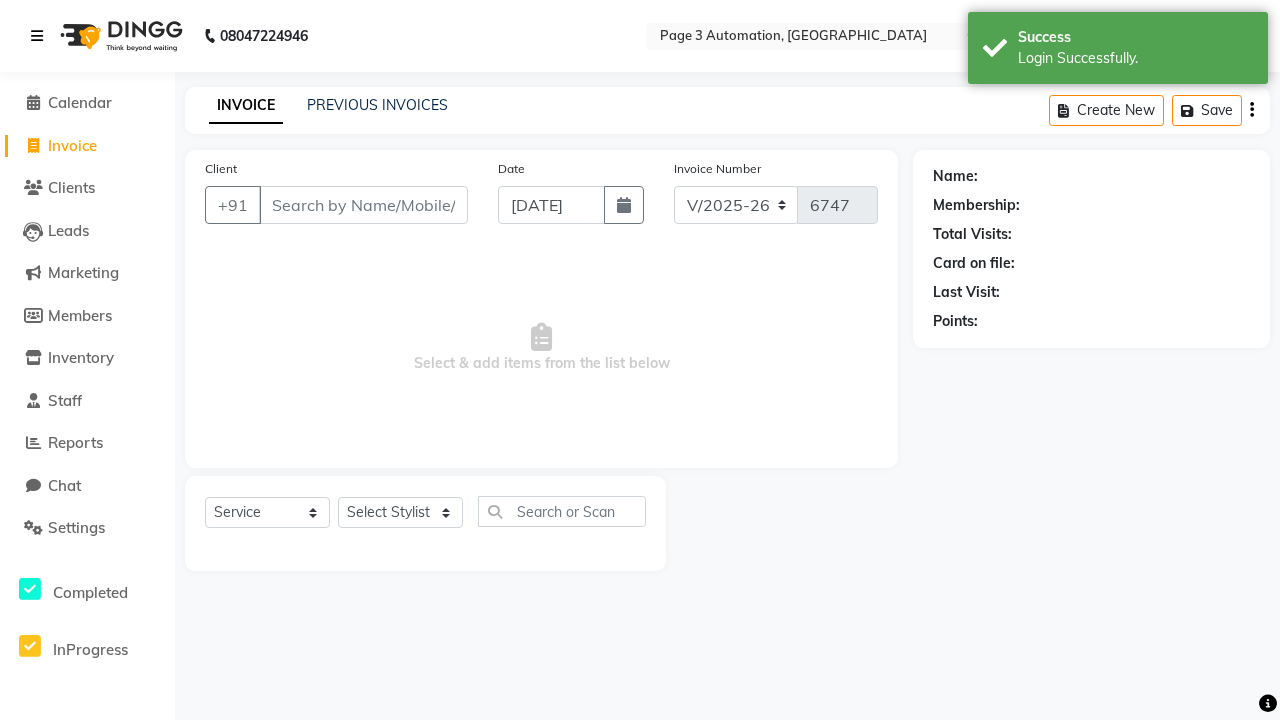 click at bounding box center (37, 36) 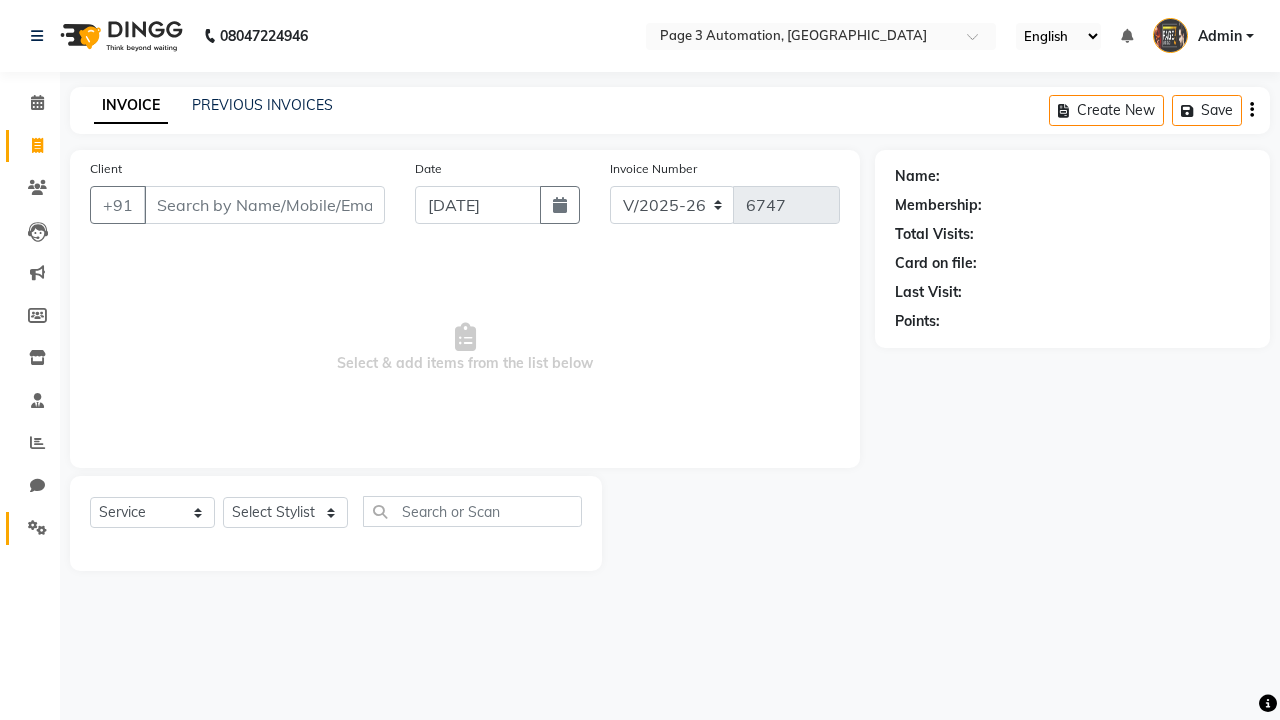 click 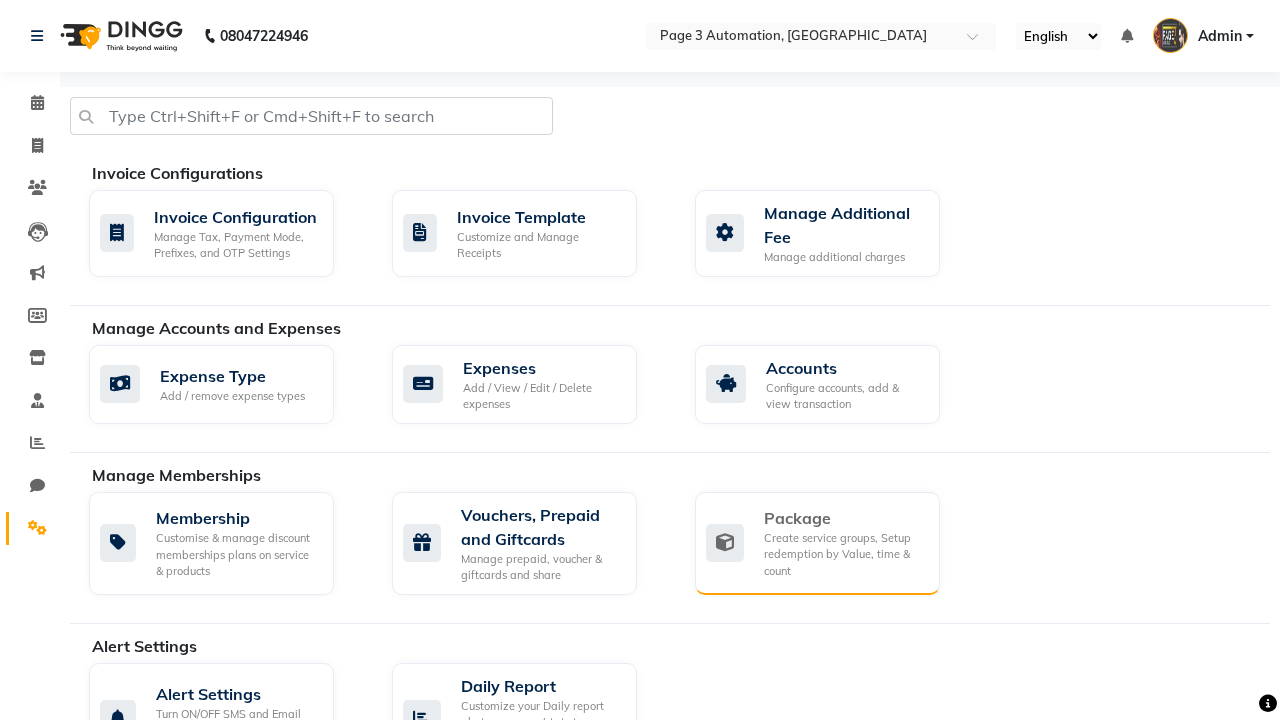 click on "Package" 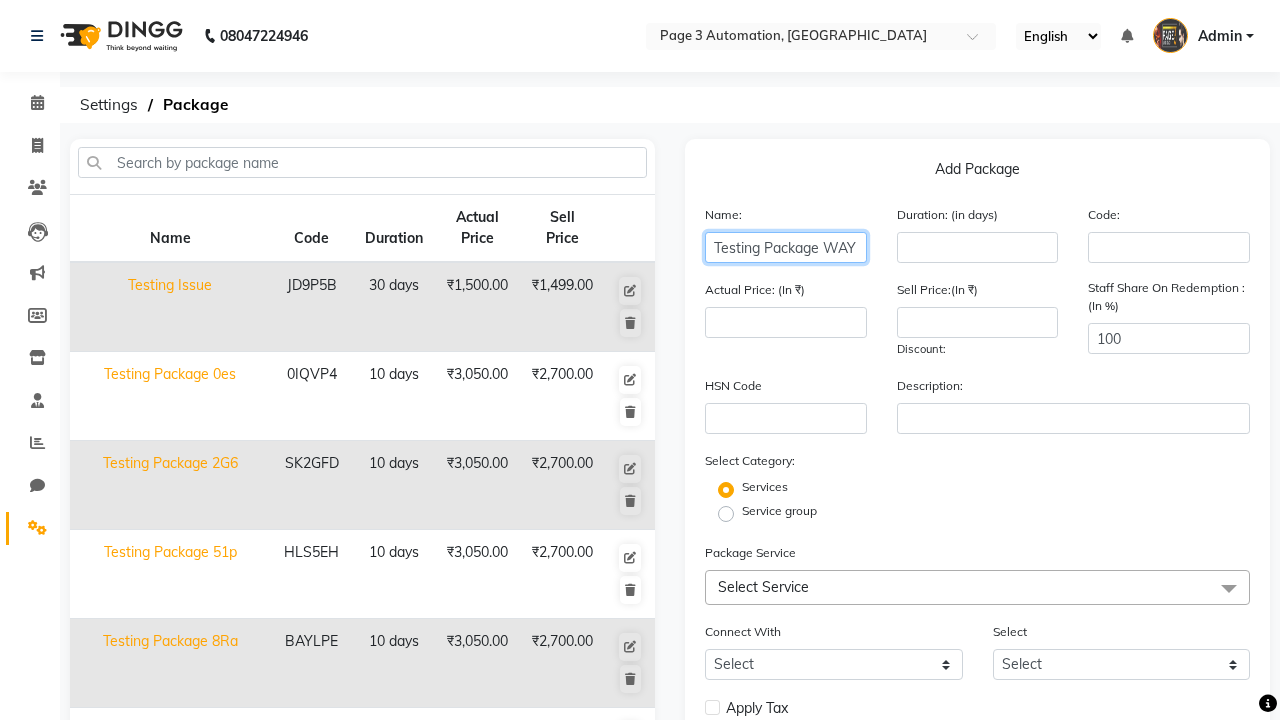 type on "Testing Package WAY" 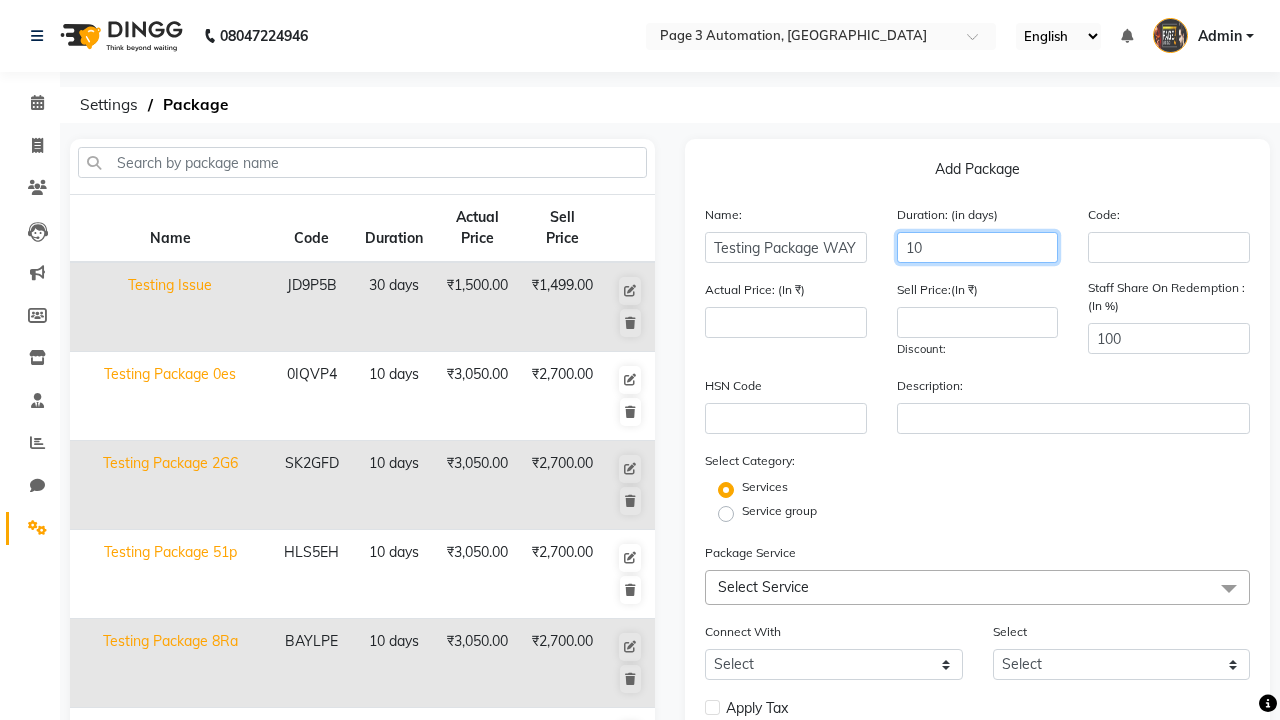 type on "10" 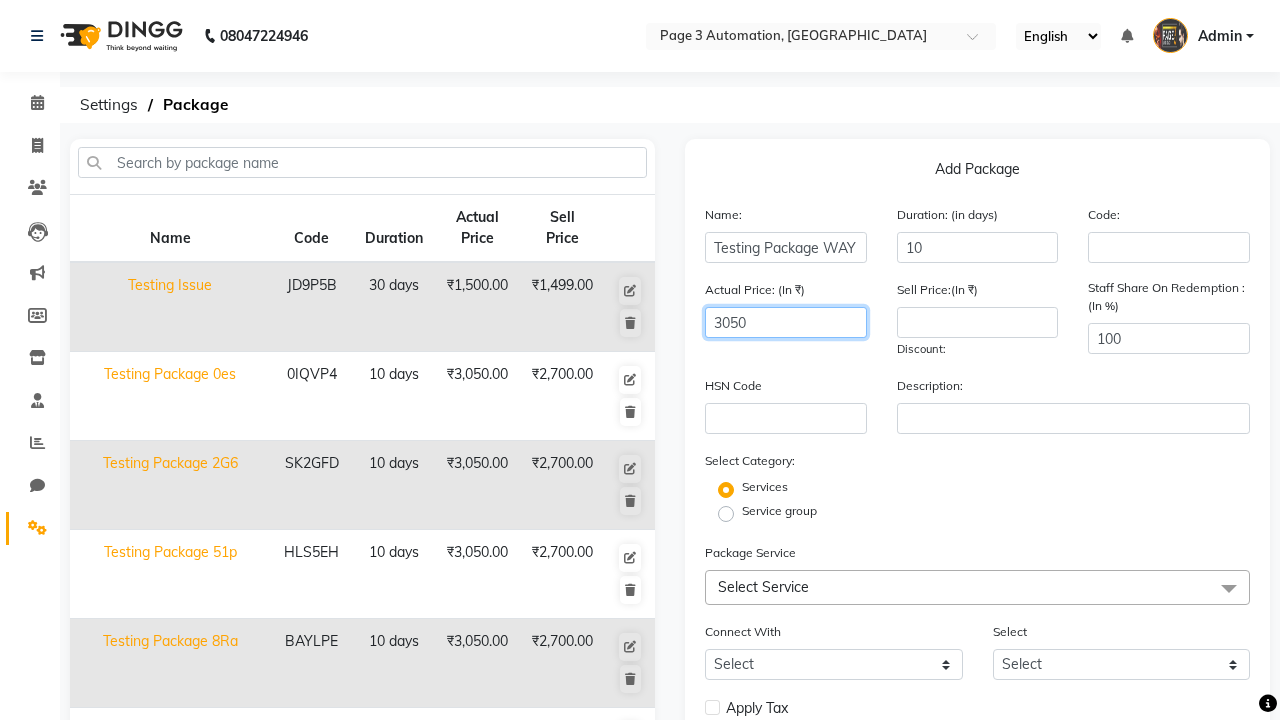 type on "3050" 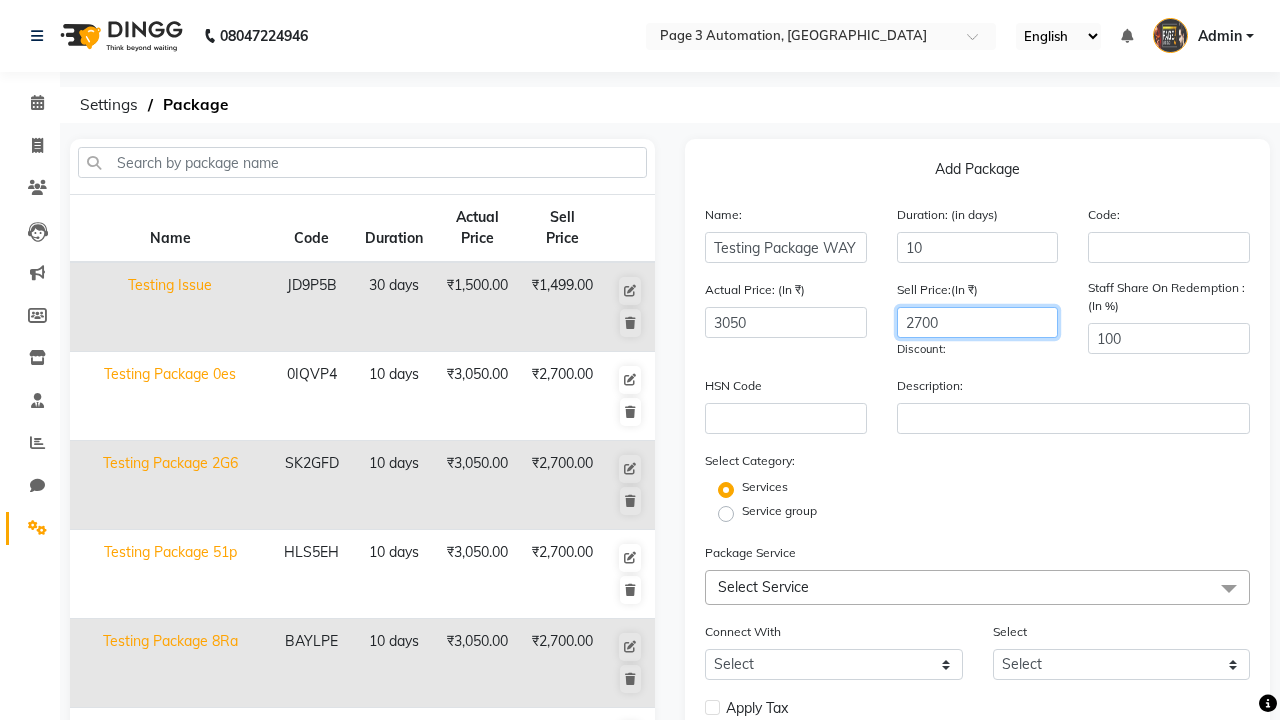 type on "2700" 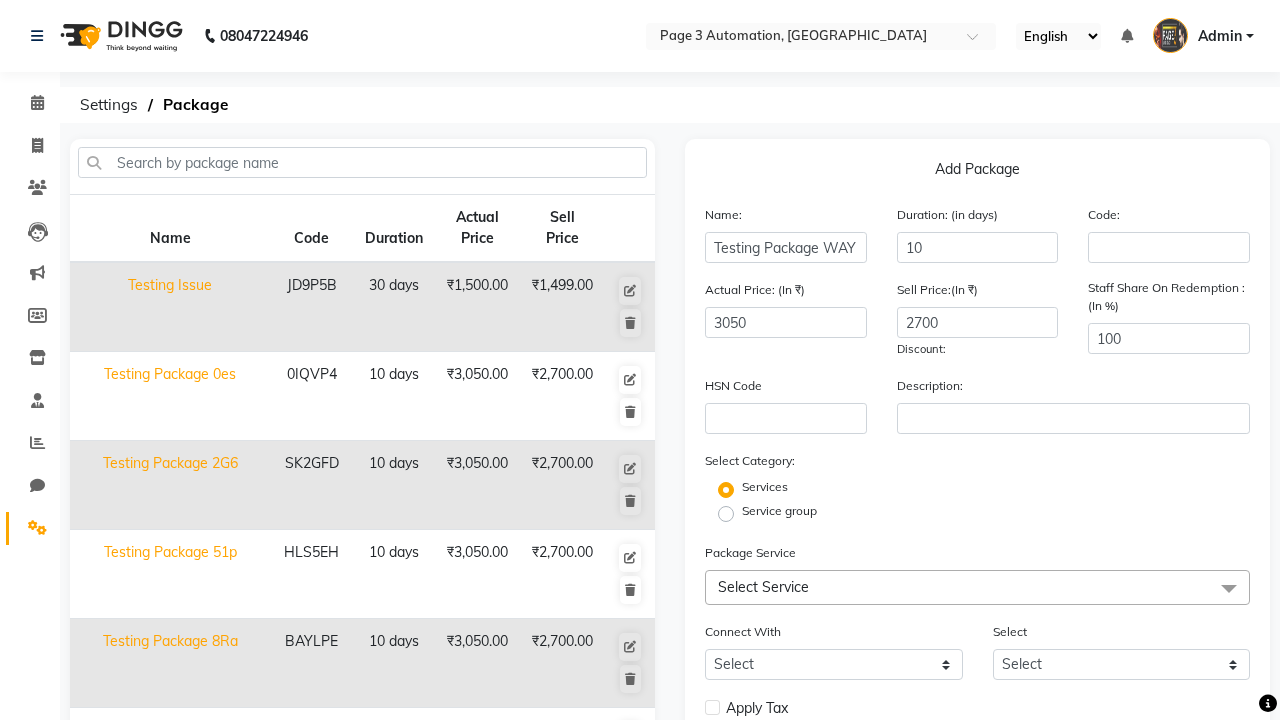 click on "Service group" 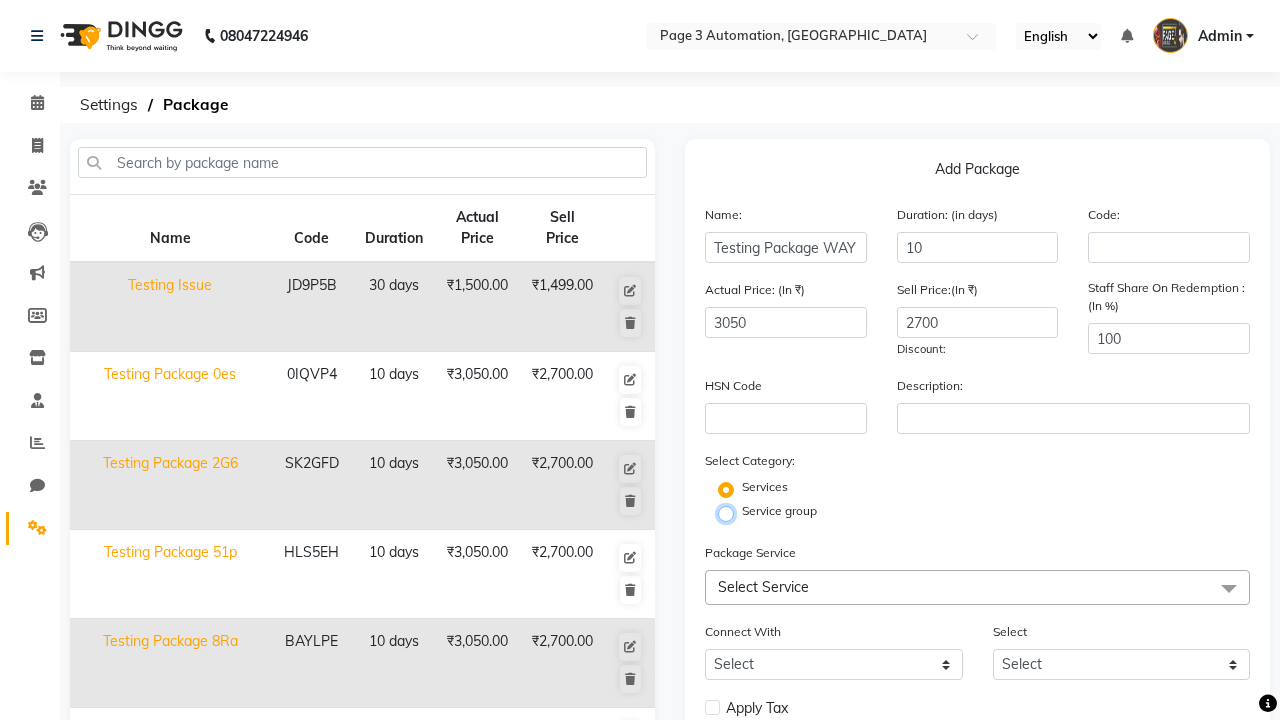 click on "Service group" at bounding box center [732, 512] 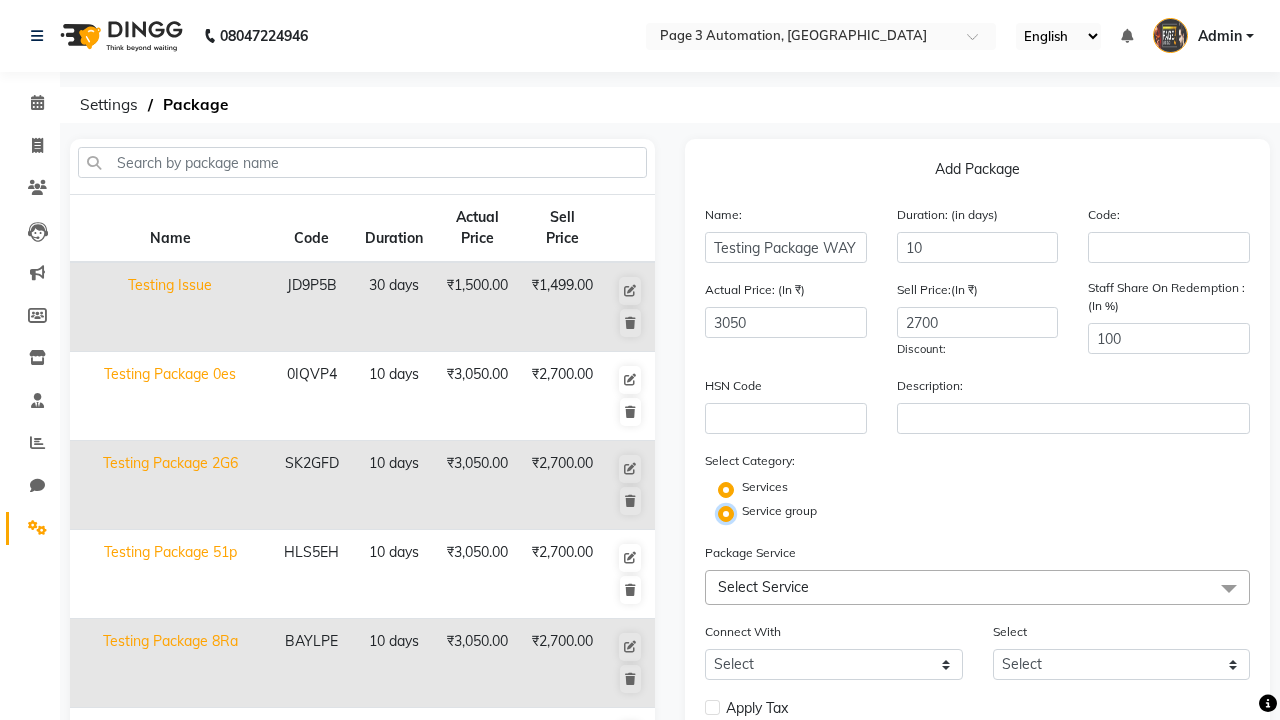 radio on "false" 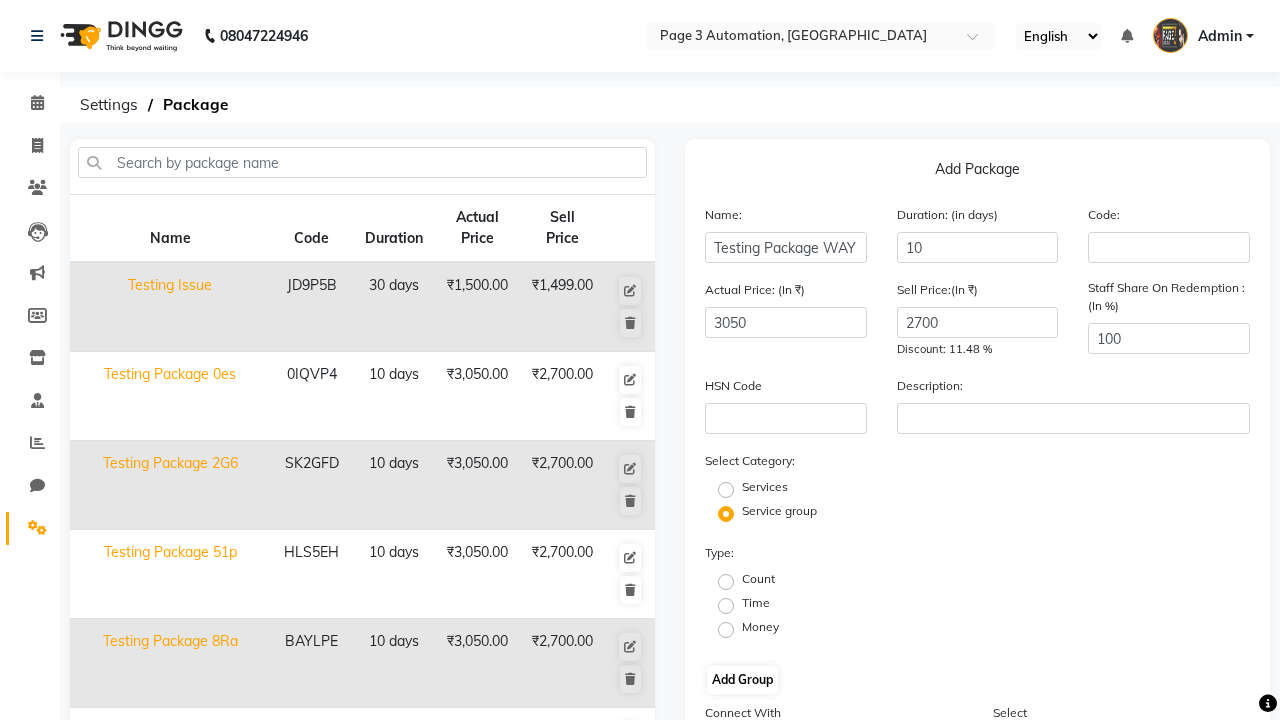 click on "Count" 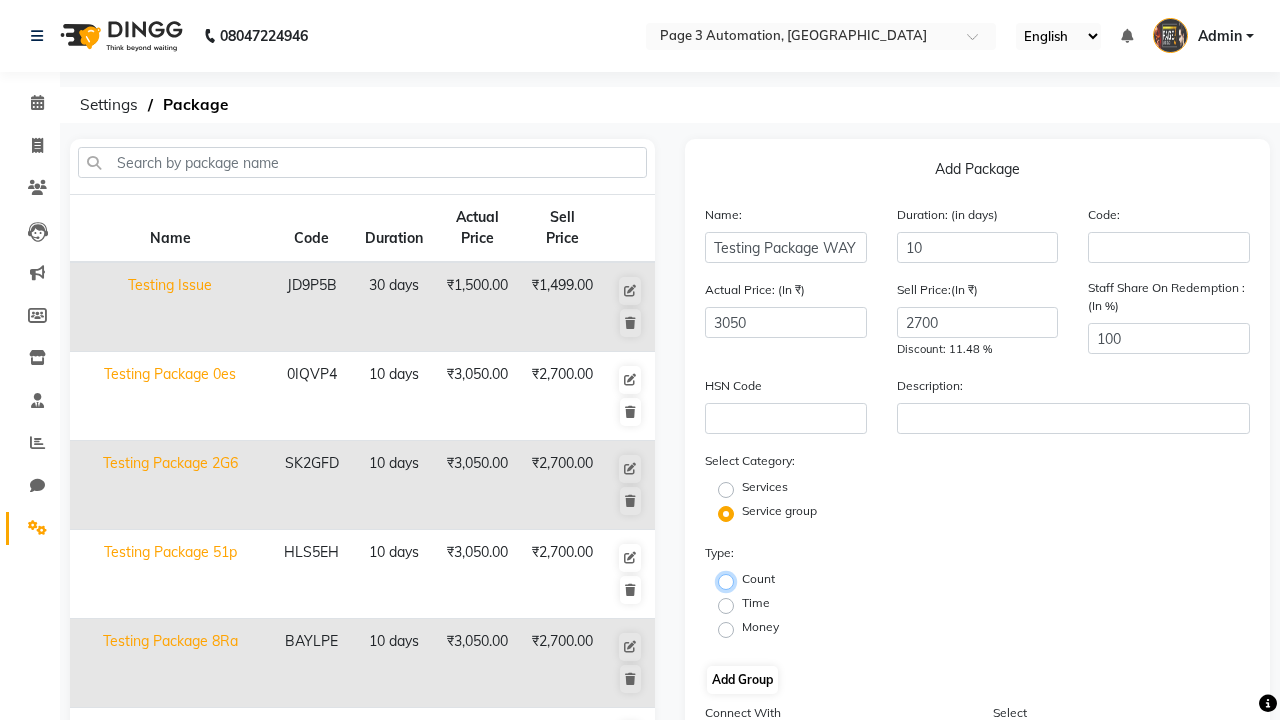 click on "Count" at bounding box center [732, 580] 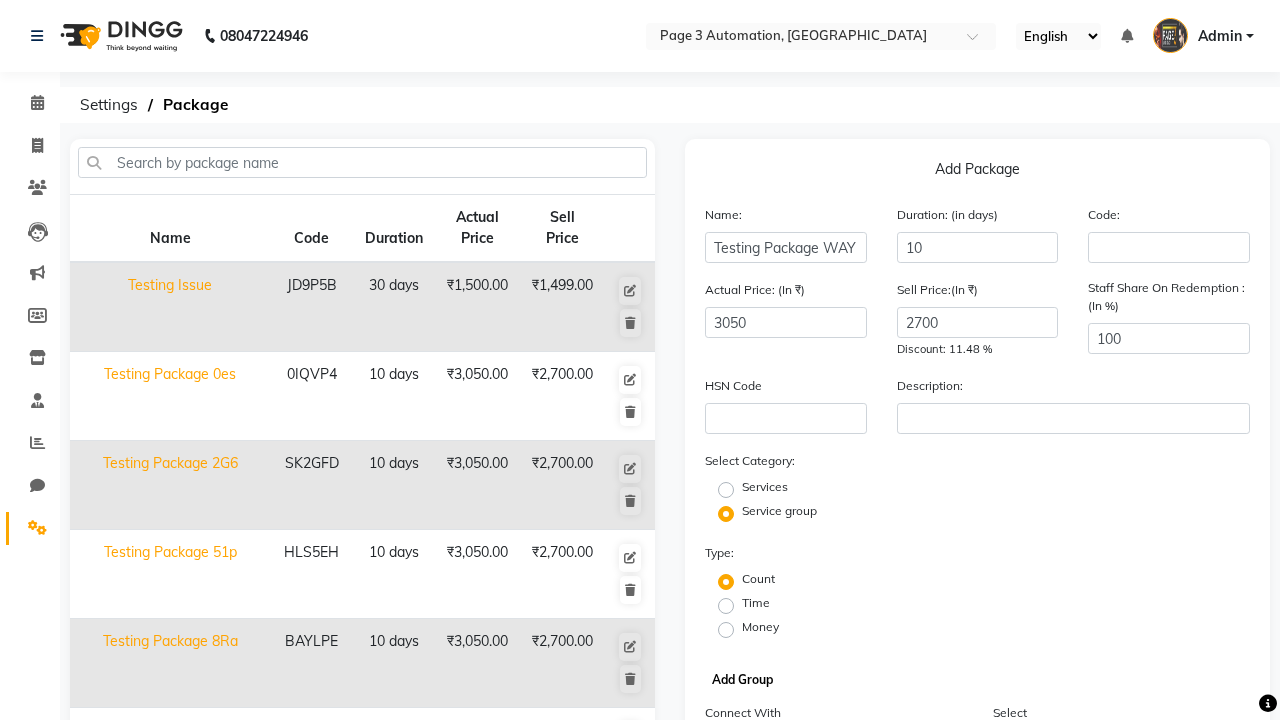 click on "Add Group" 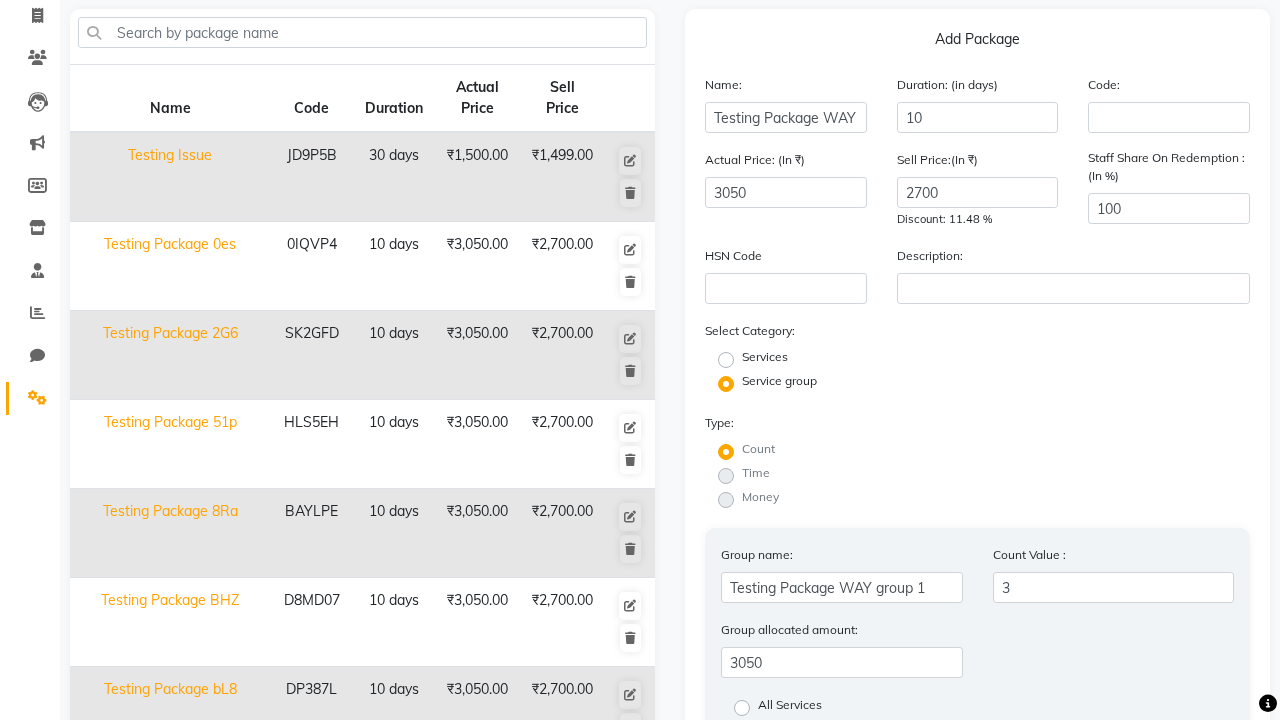 type on "3" 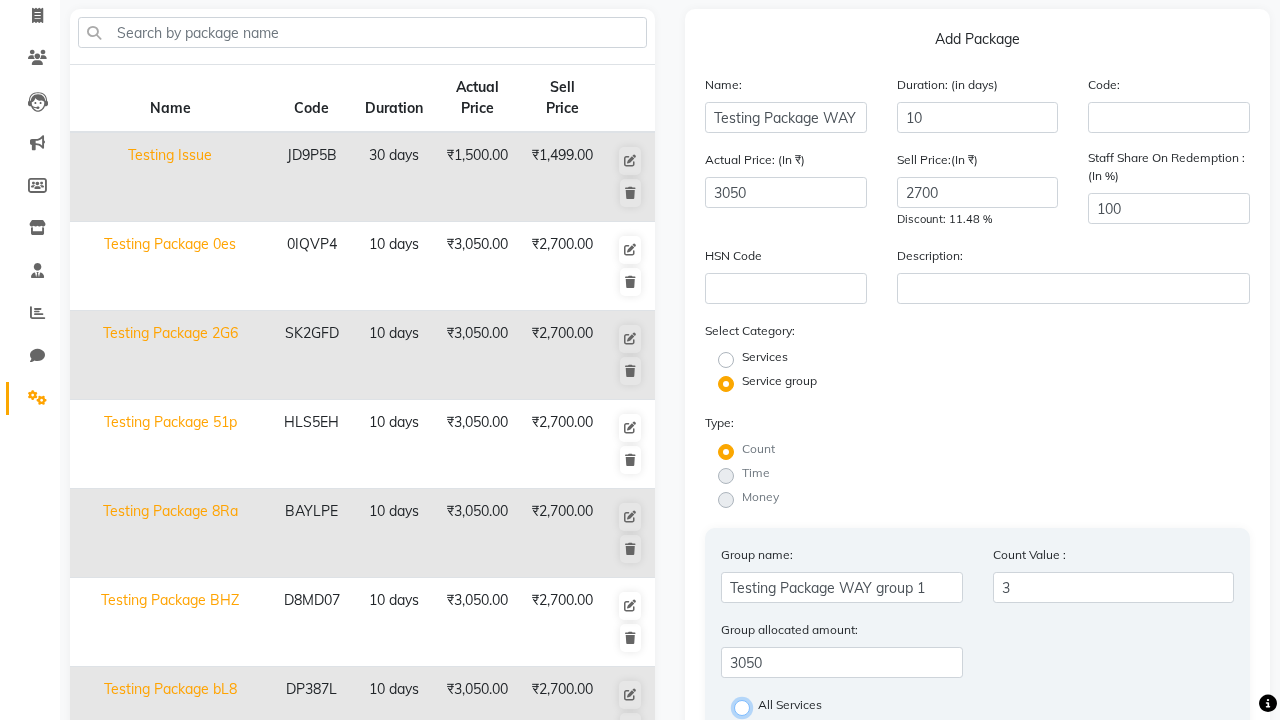 click on "All Services" at bounding box center (748, 706) 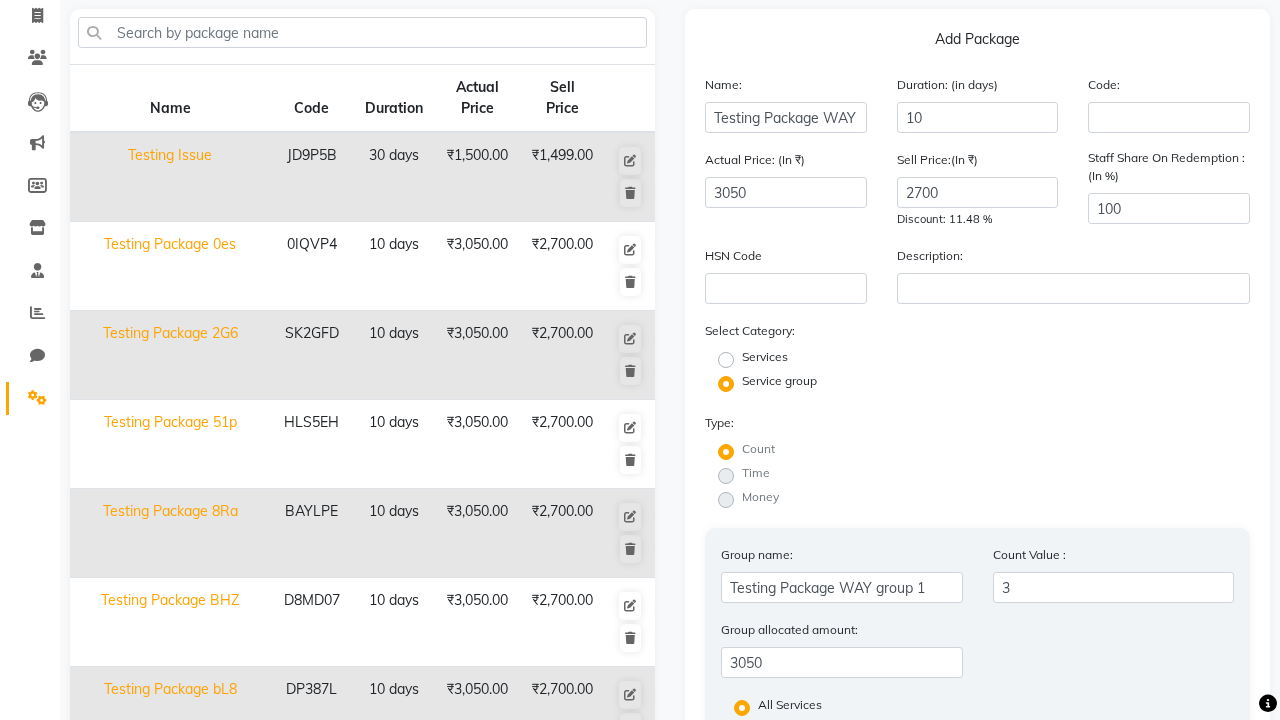 click on "Save Group" 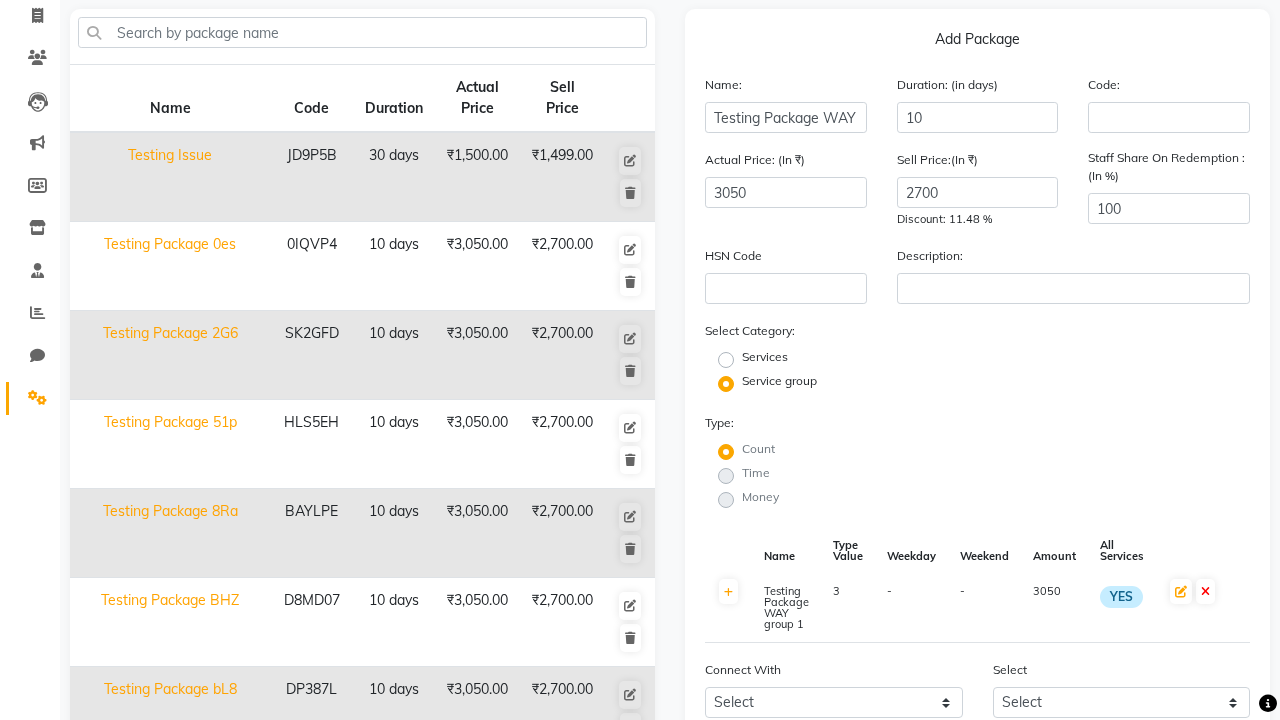 scroll, scrollTop: 527, scrollLeft: 0, axis: vertical 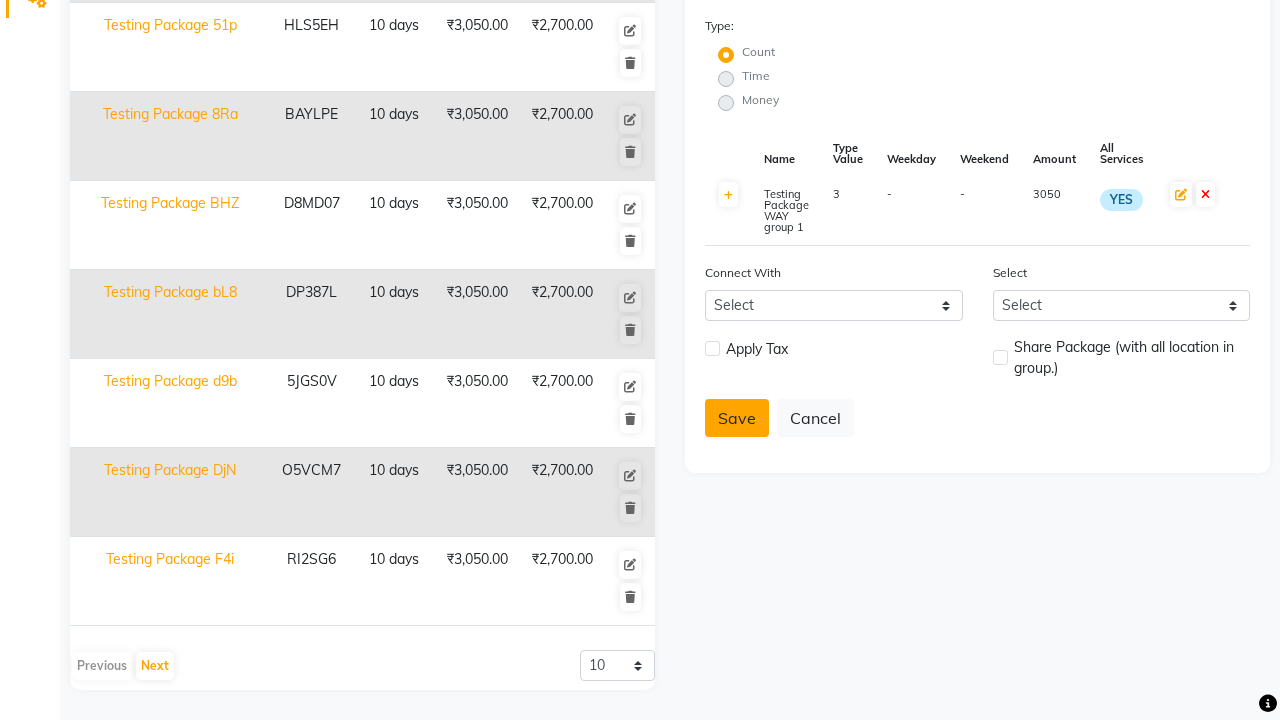 click on "Save" 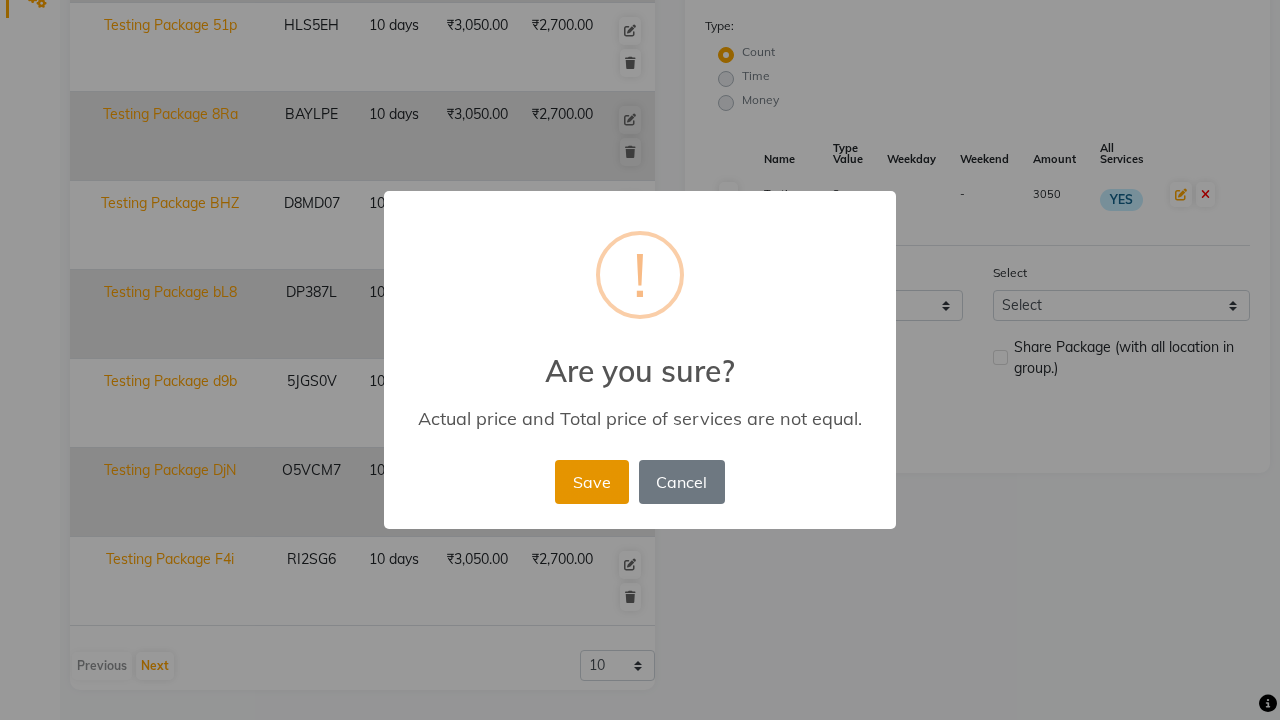 click on "Save" at bounding box center (591, 482) 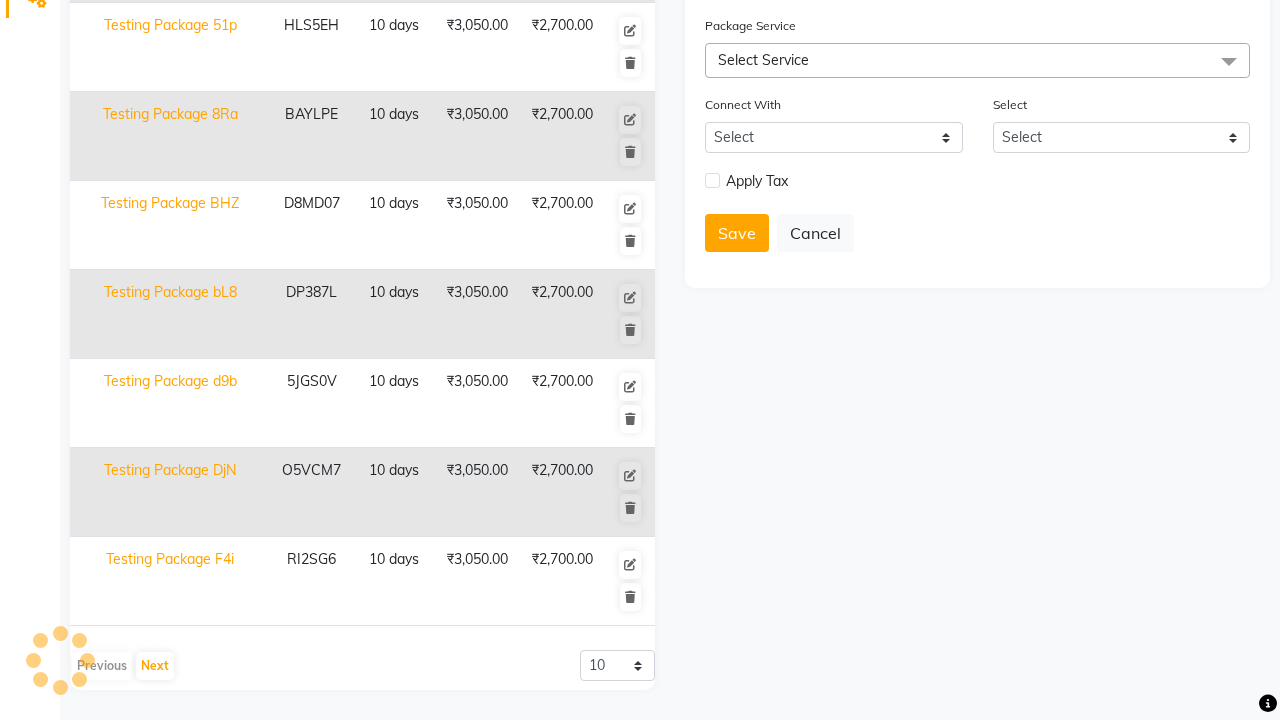 type 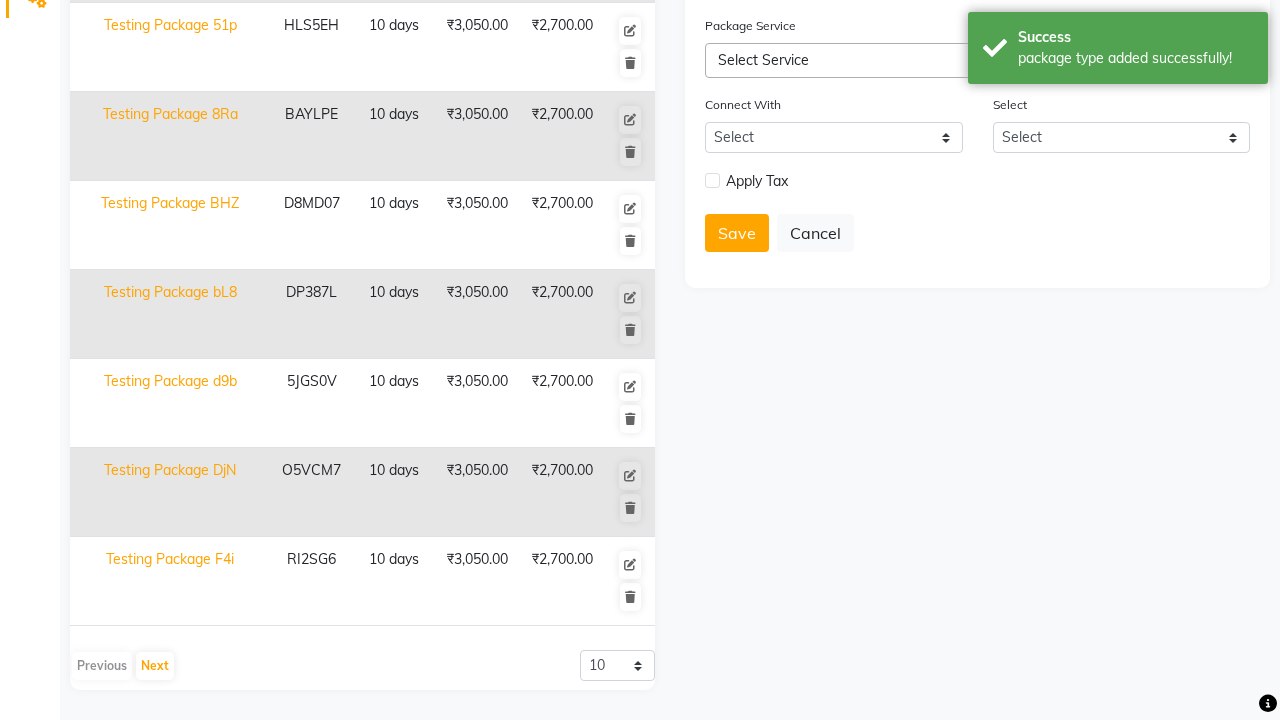 click on "package type added successfully!" at bounding box center (1135, 58) 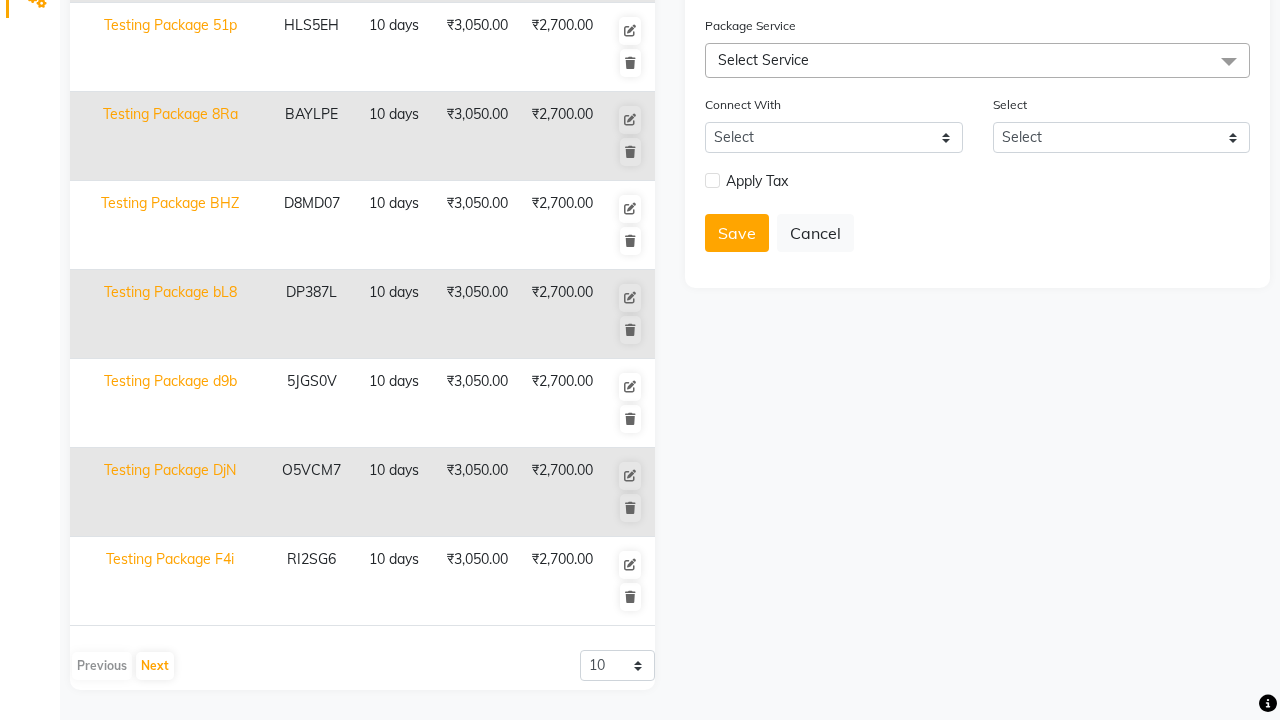 click at bounding box center (37, -491) 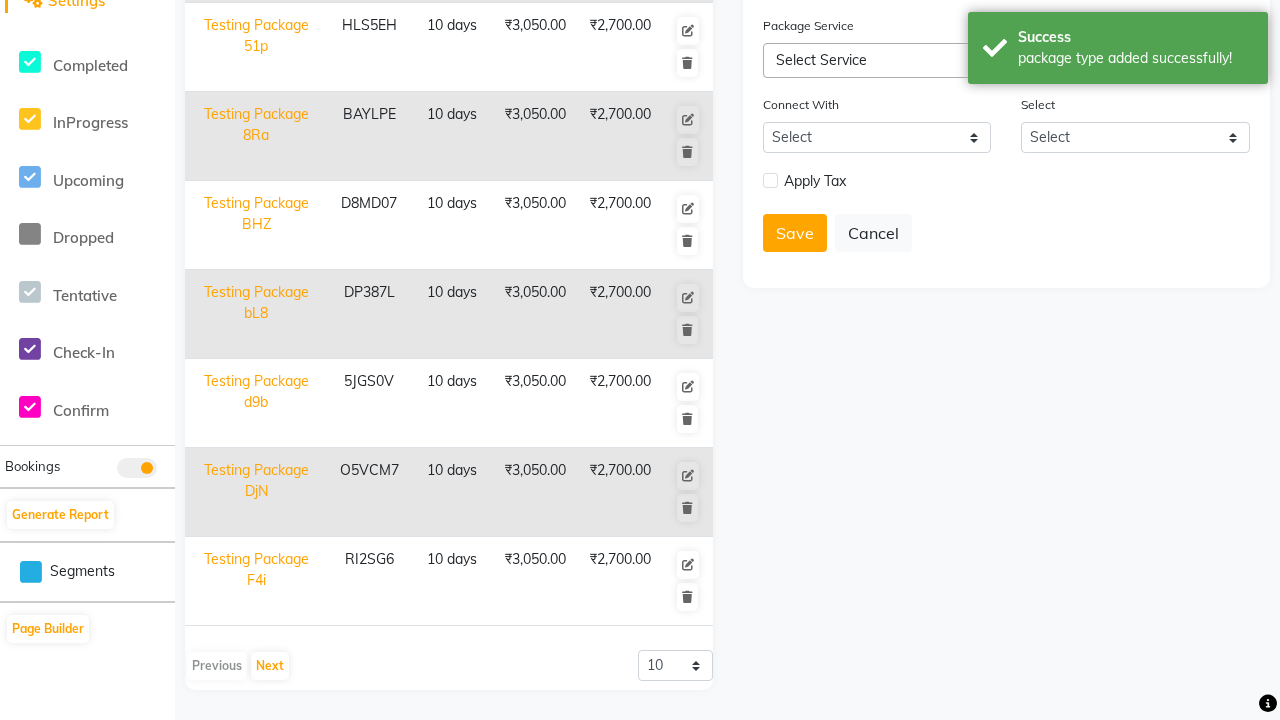 scroll, scrollTop: 0, scrollLeft: 0, axis: both 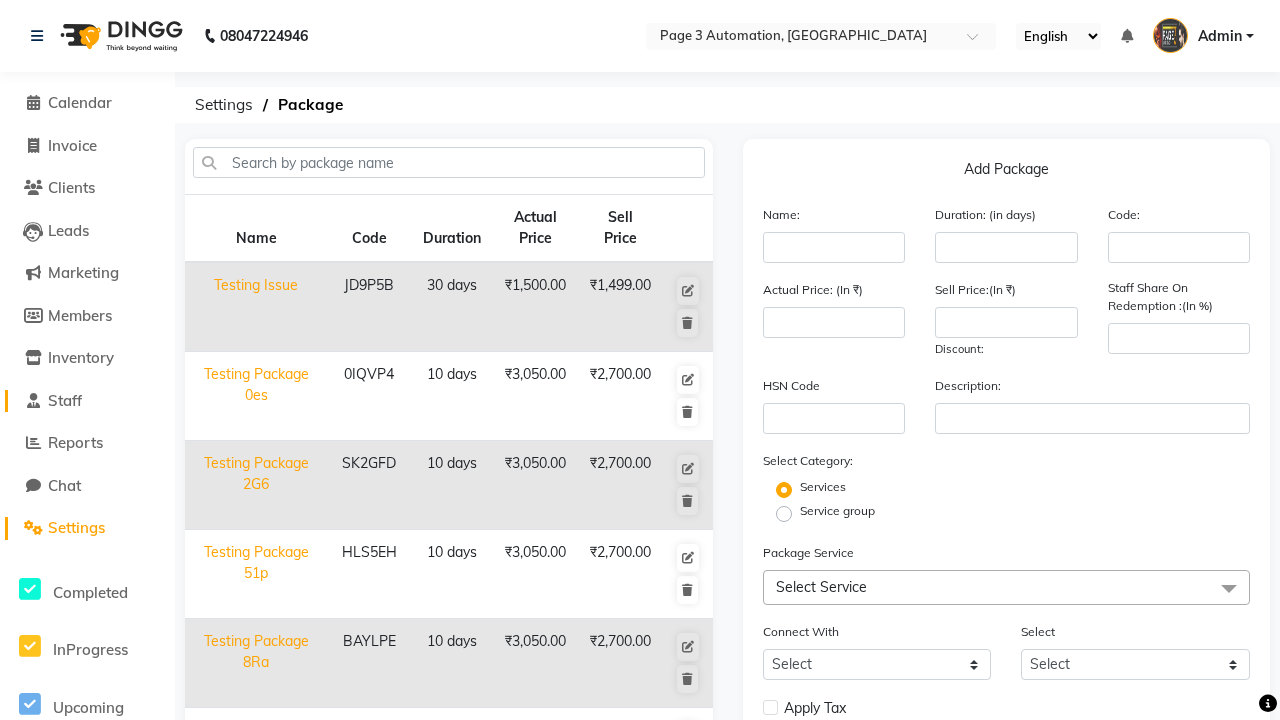 click on "Staff" 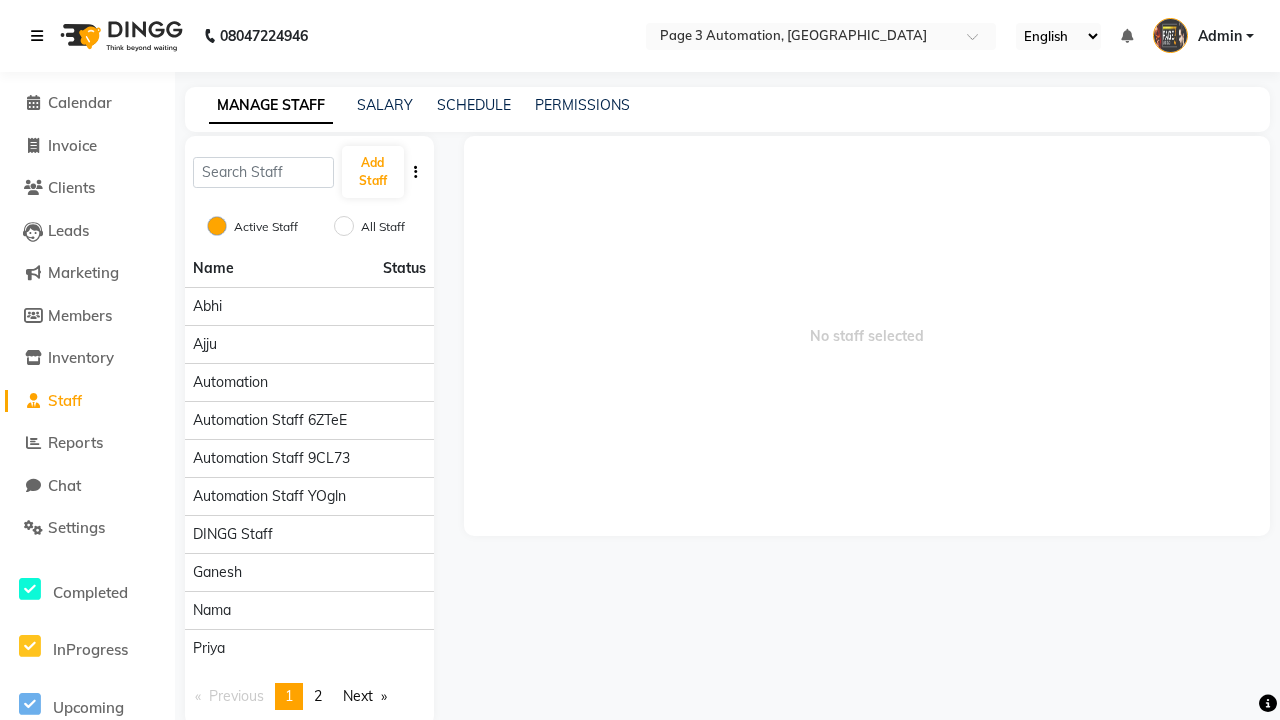 click at bounding box center (37, 36) 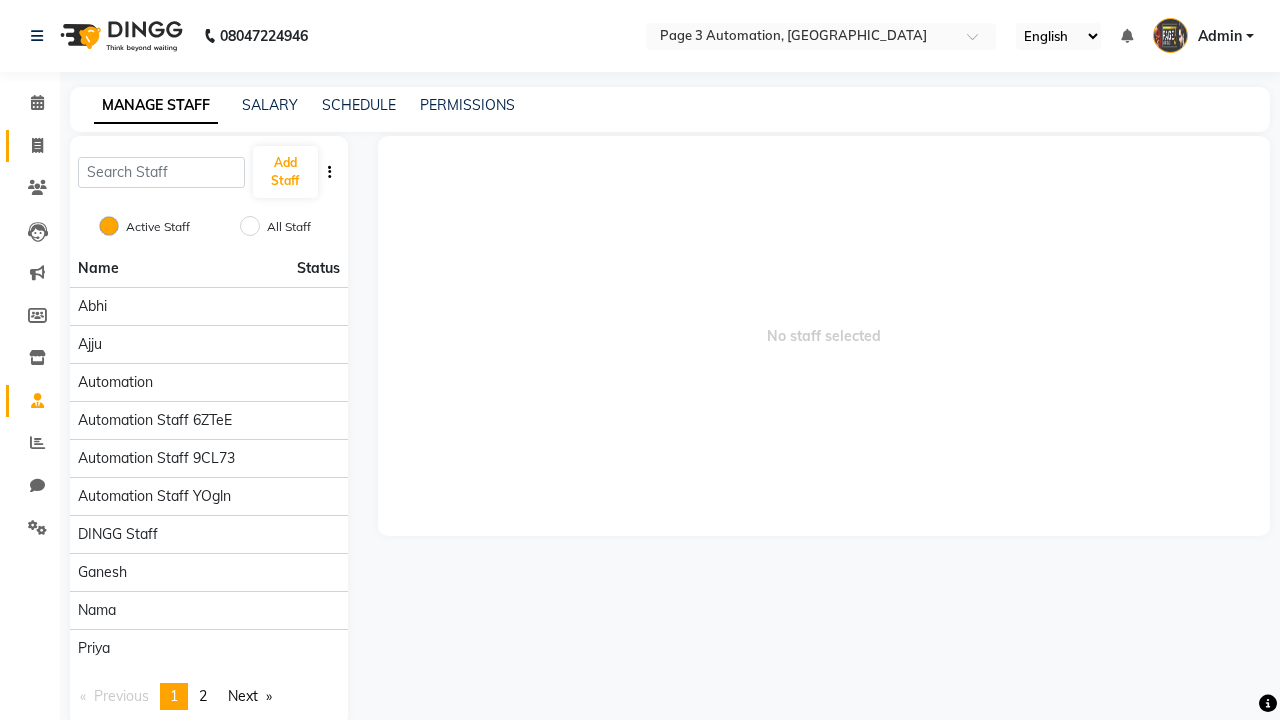 click 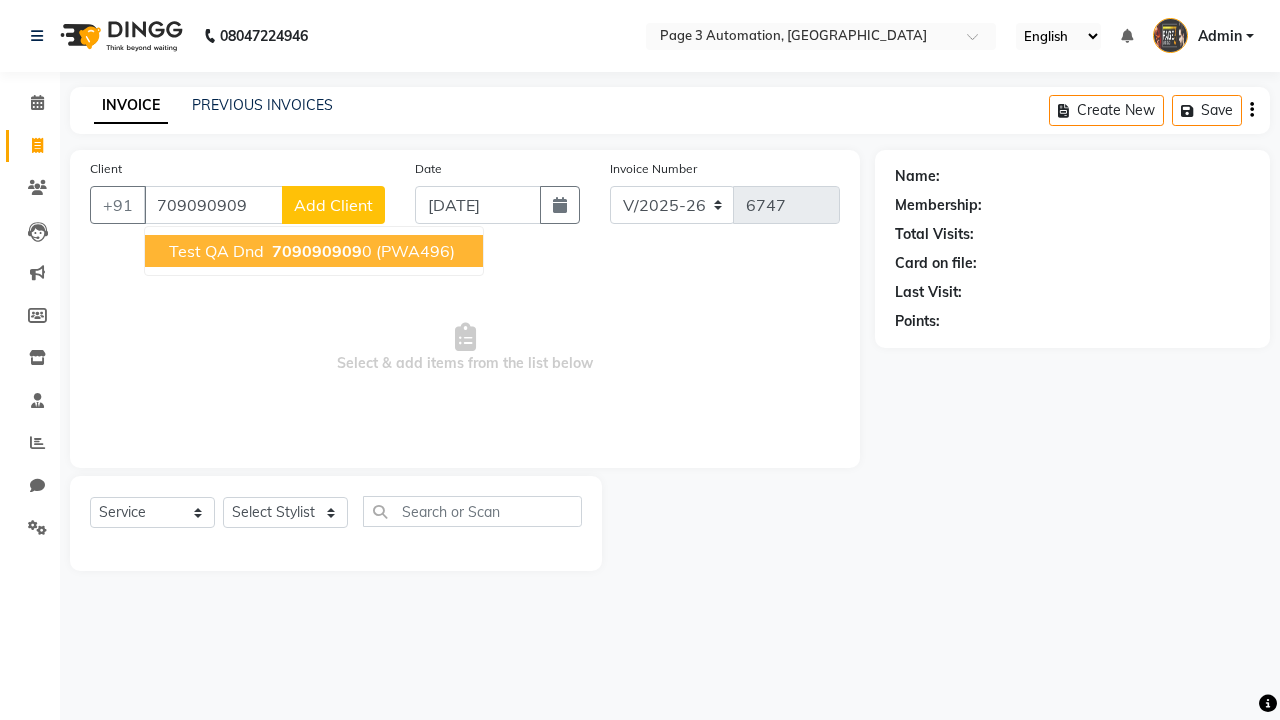 click on "709090909" at bounding box center [317, 251] 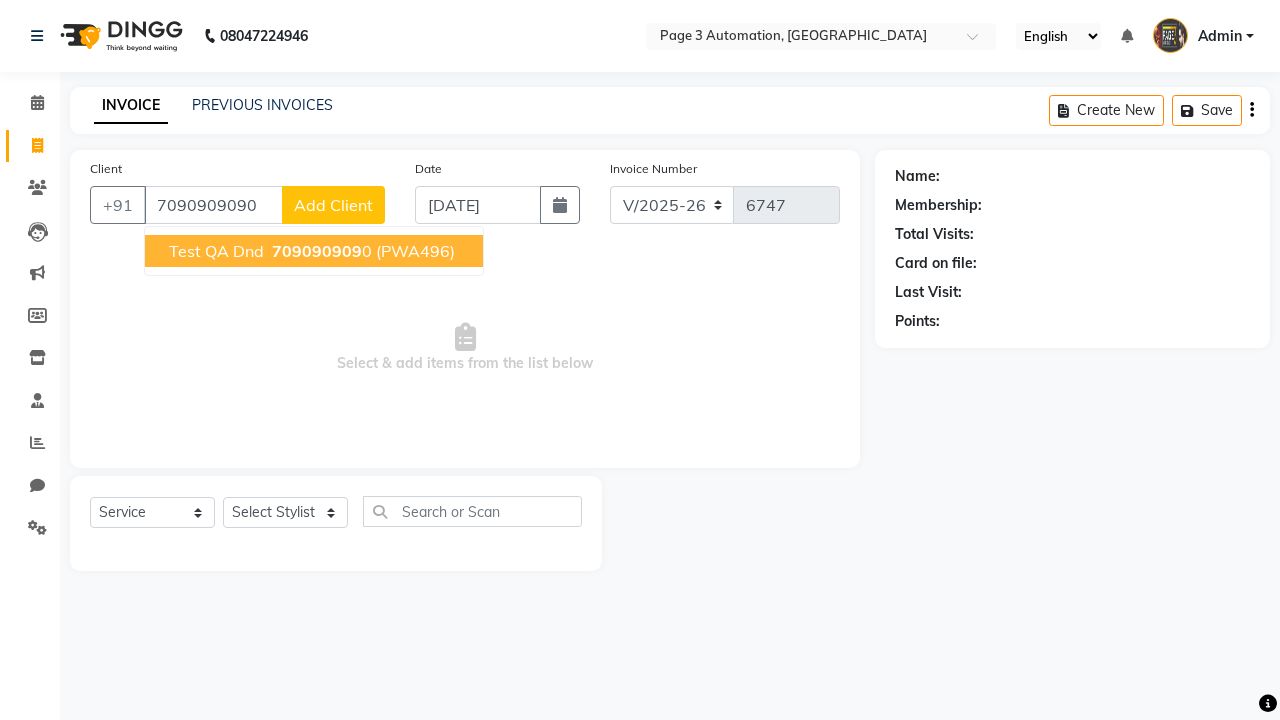 type on "7090909090" 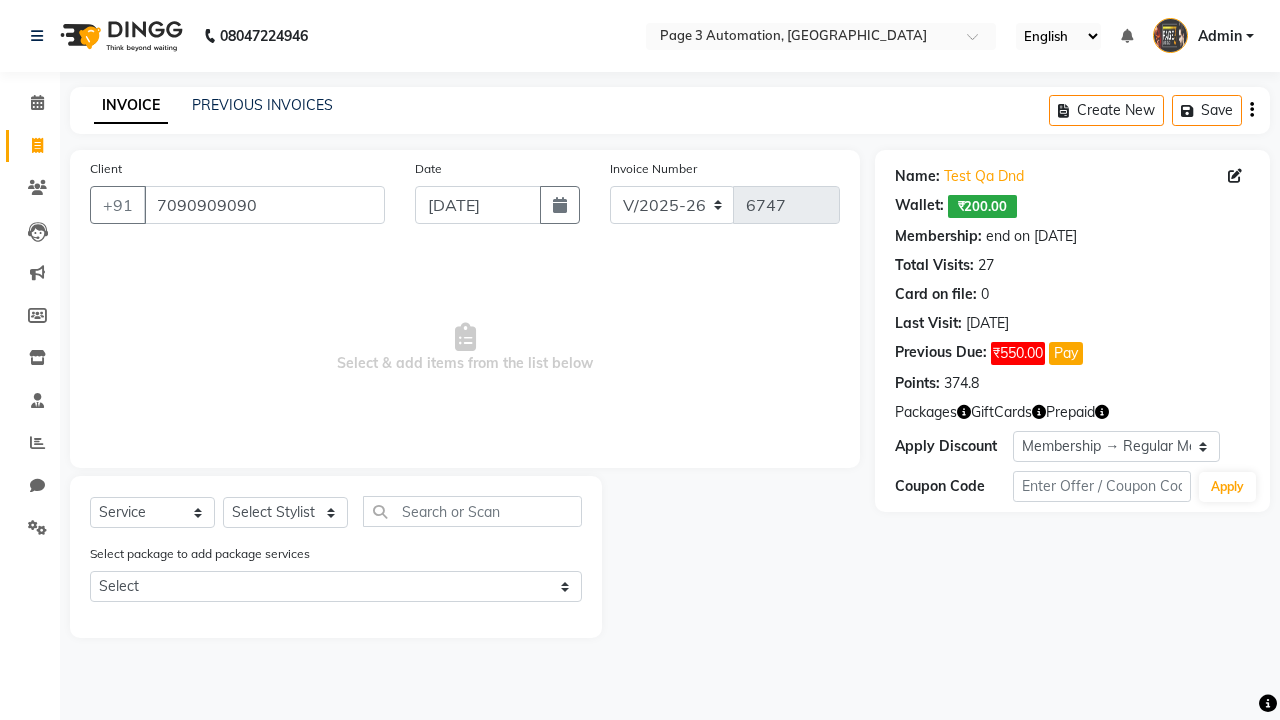 select on "0:" 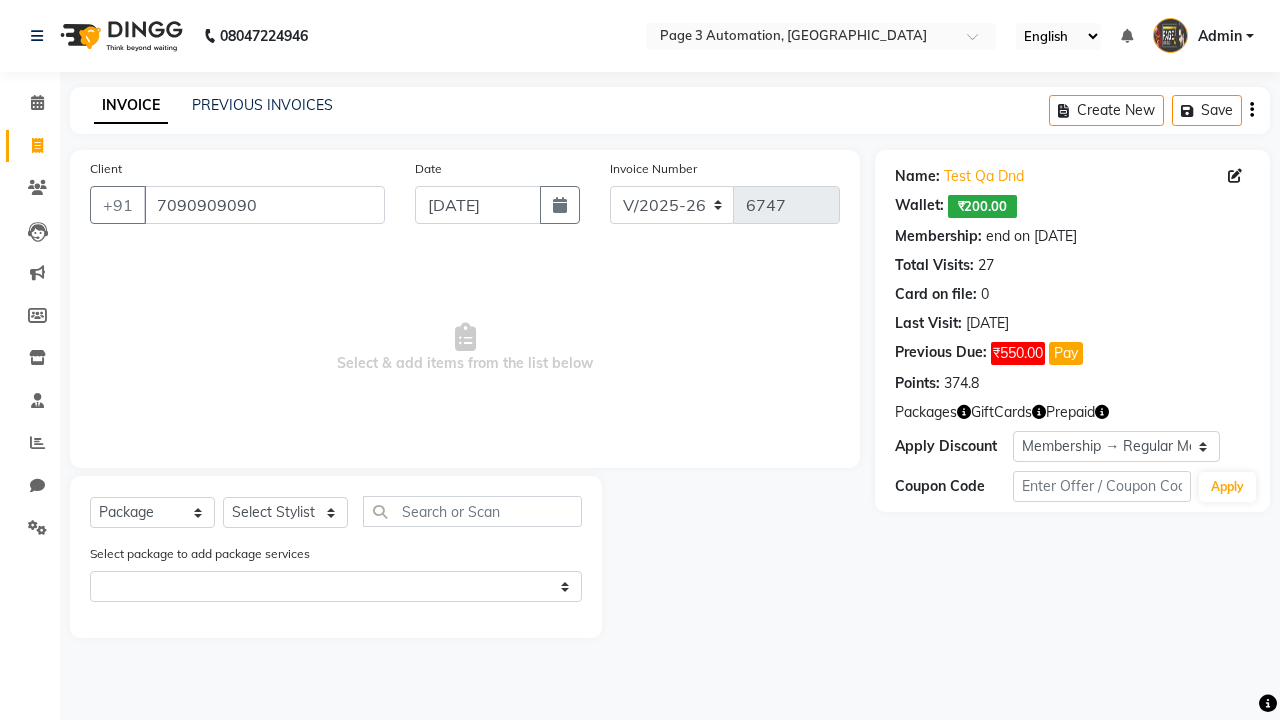 select on "71572" 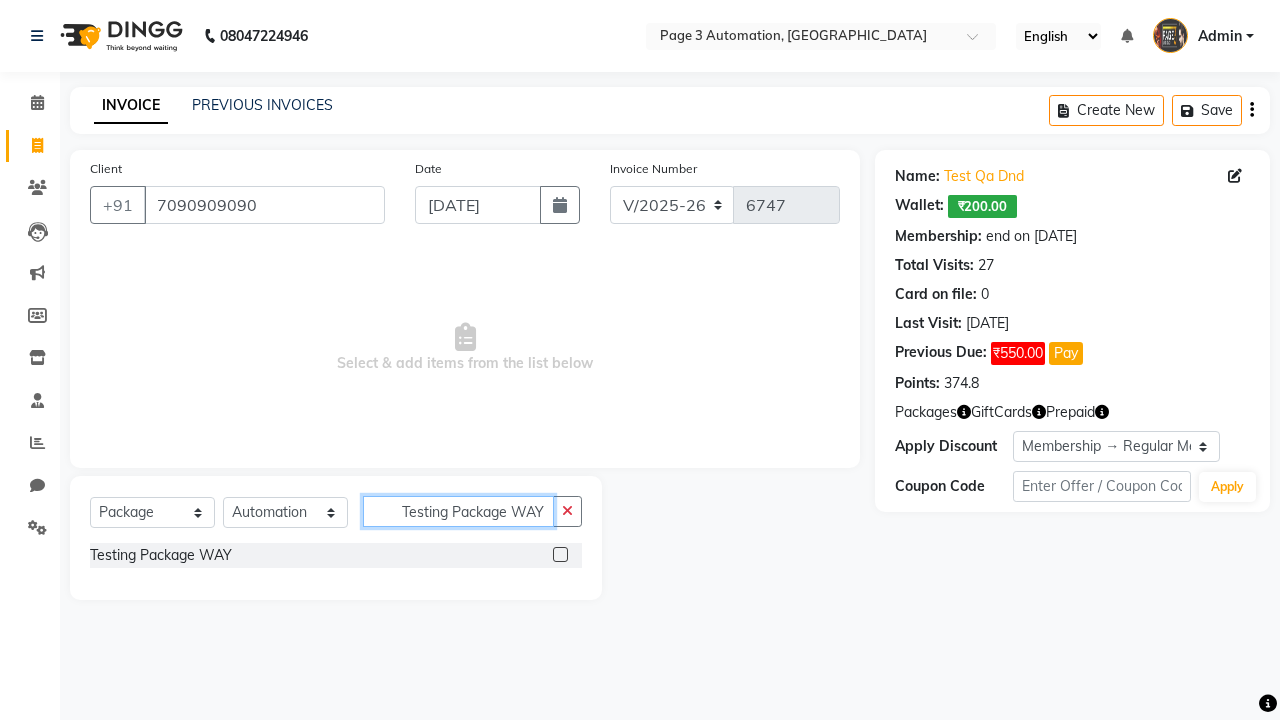 type on "Testing Package WAY" 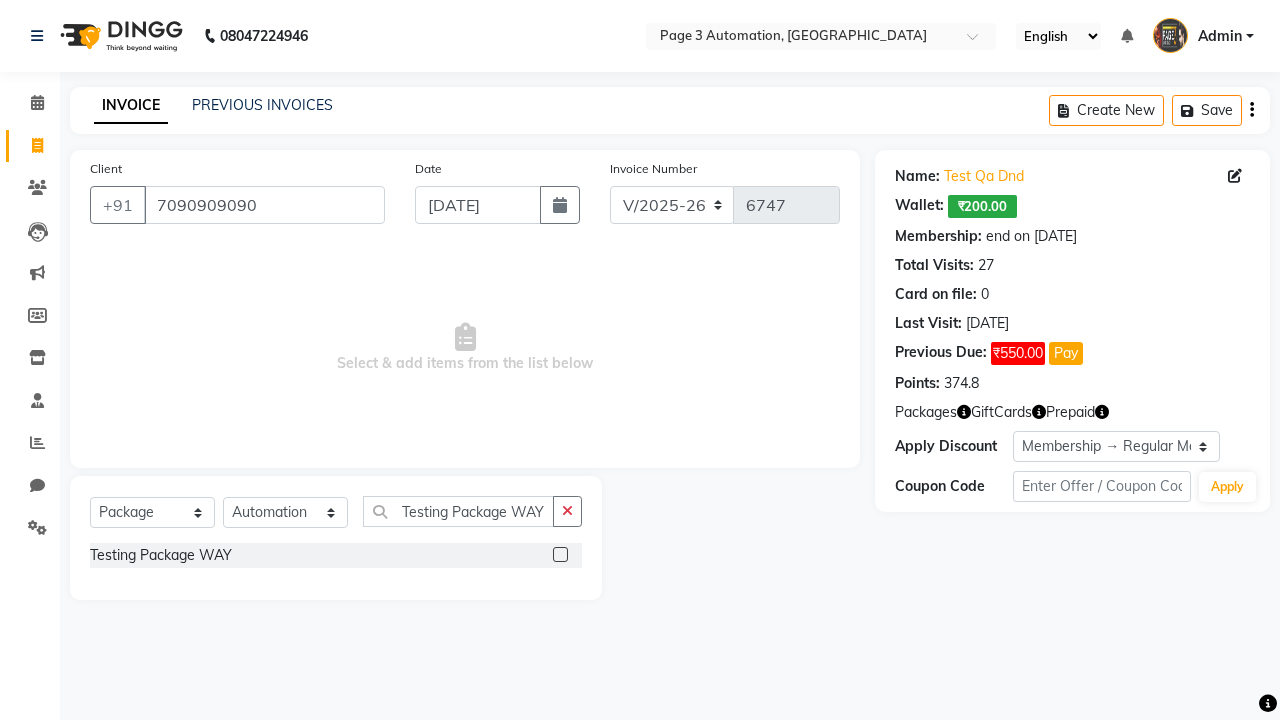 click 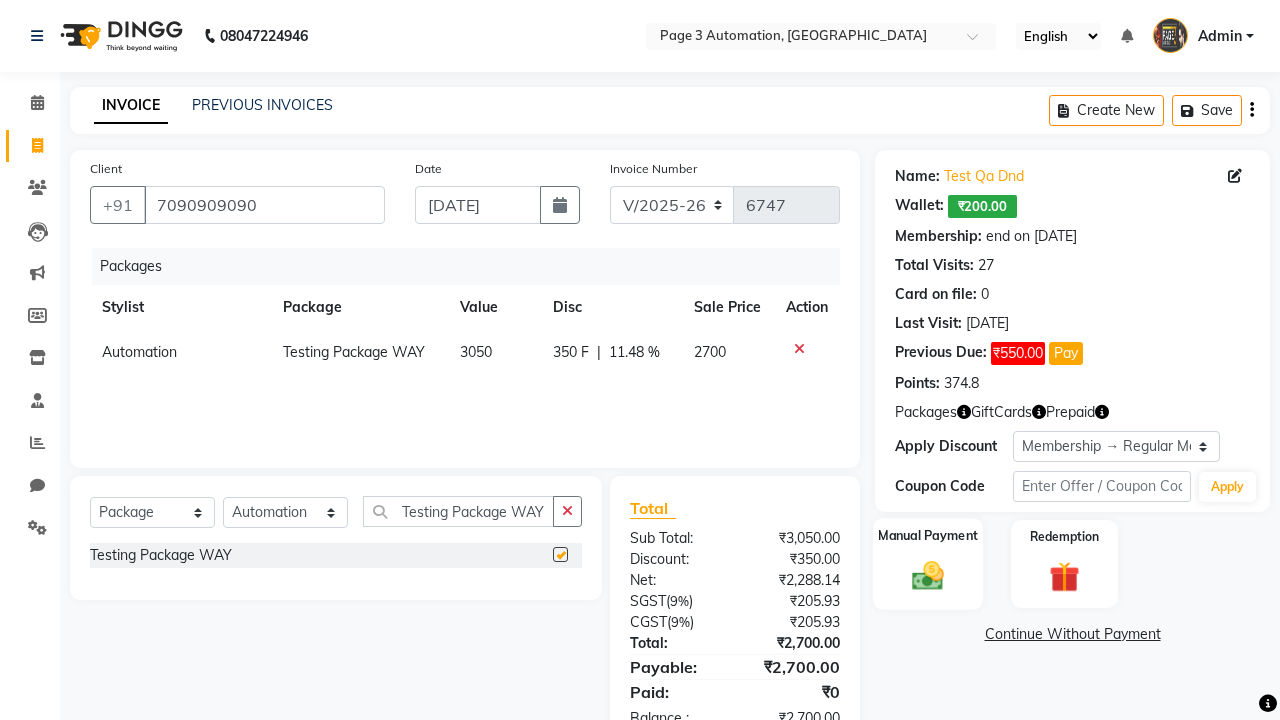click 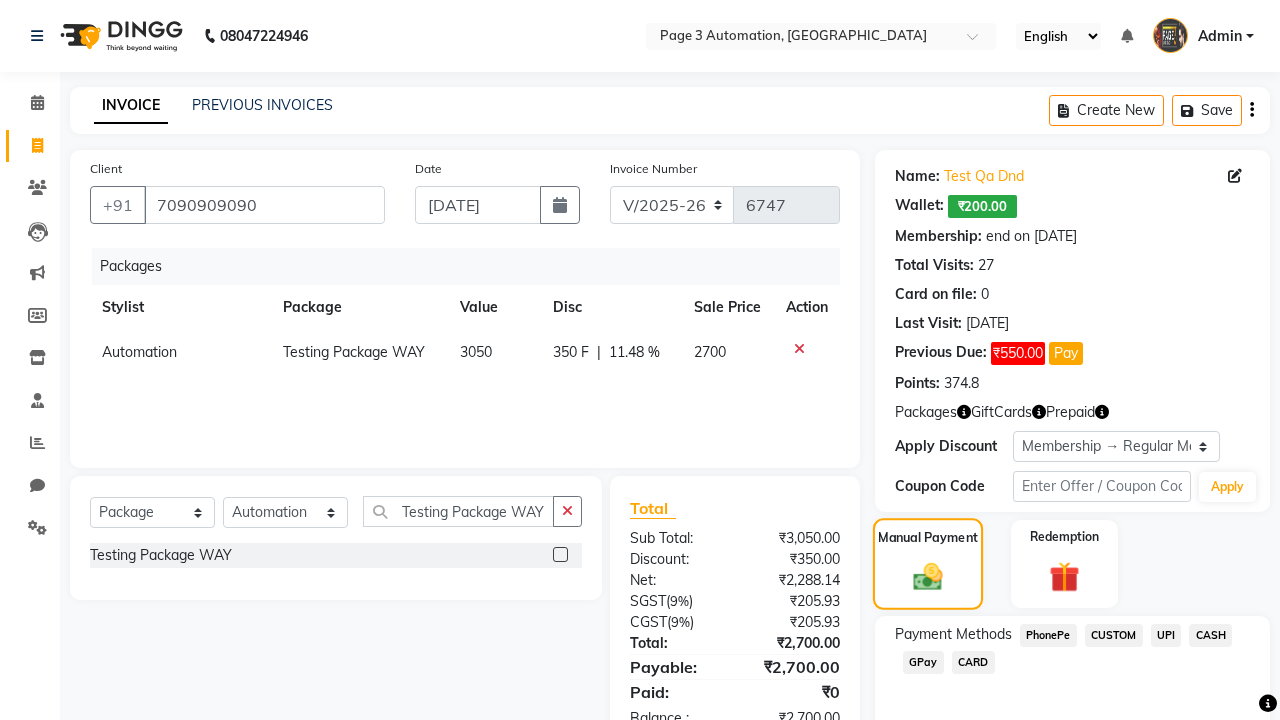 checkbox on "false" 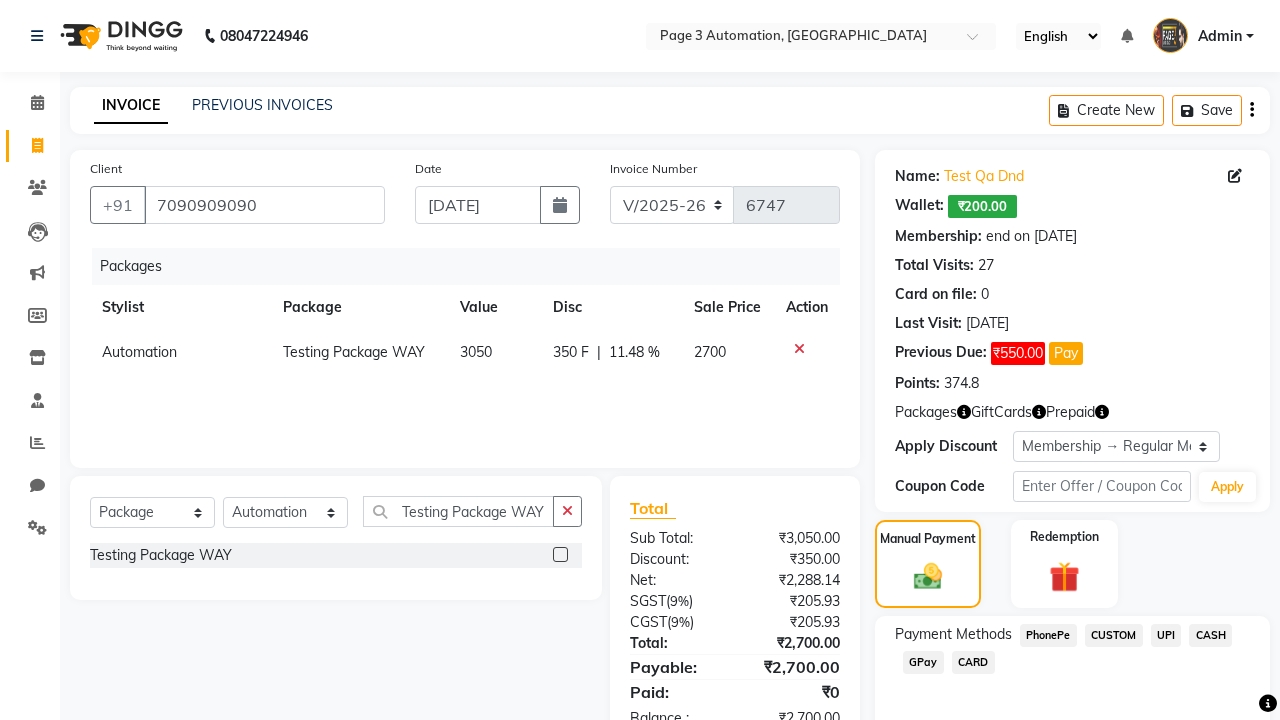click on "PhonePe" 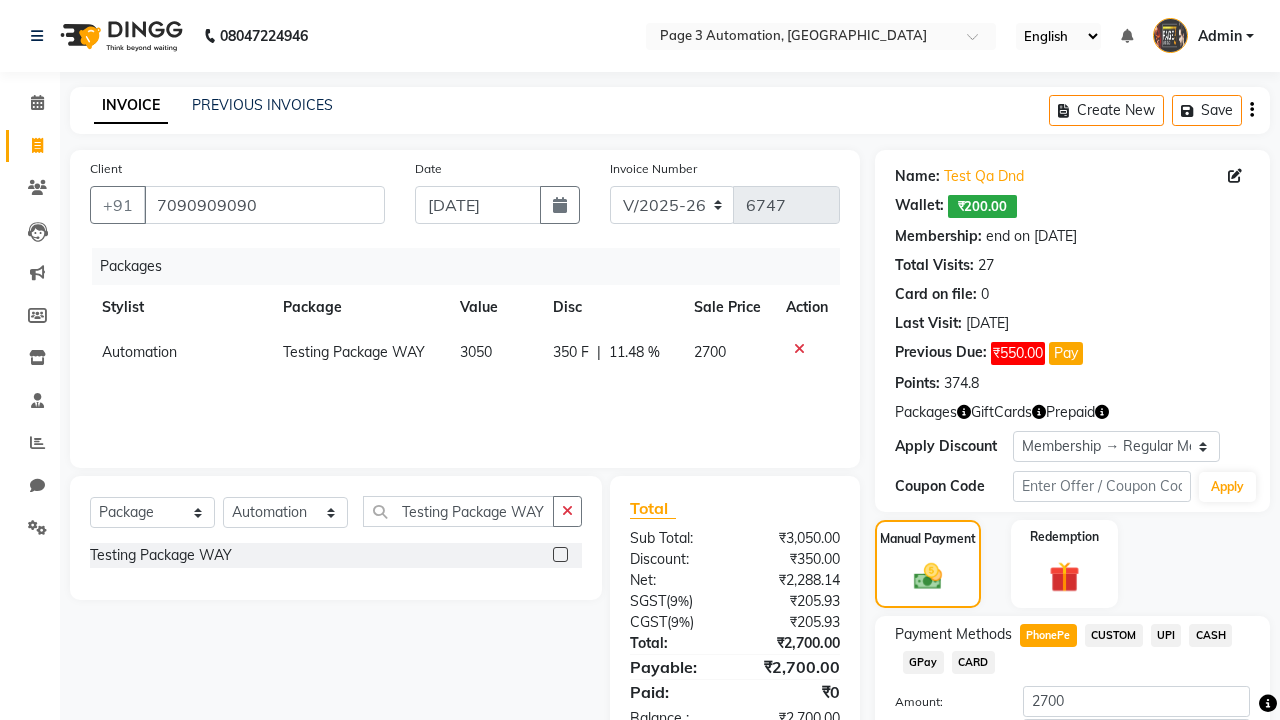 click on "Add Payment" 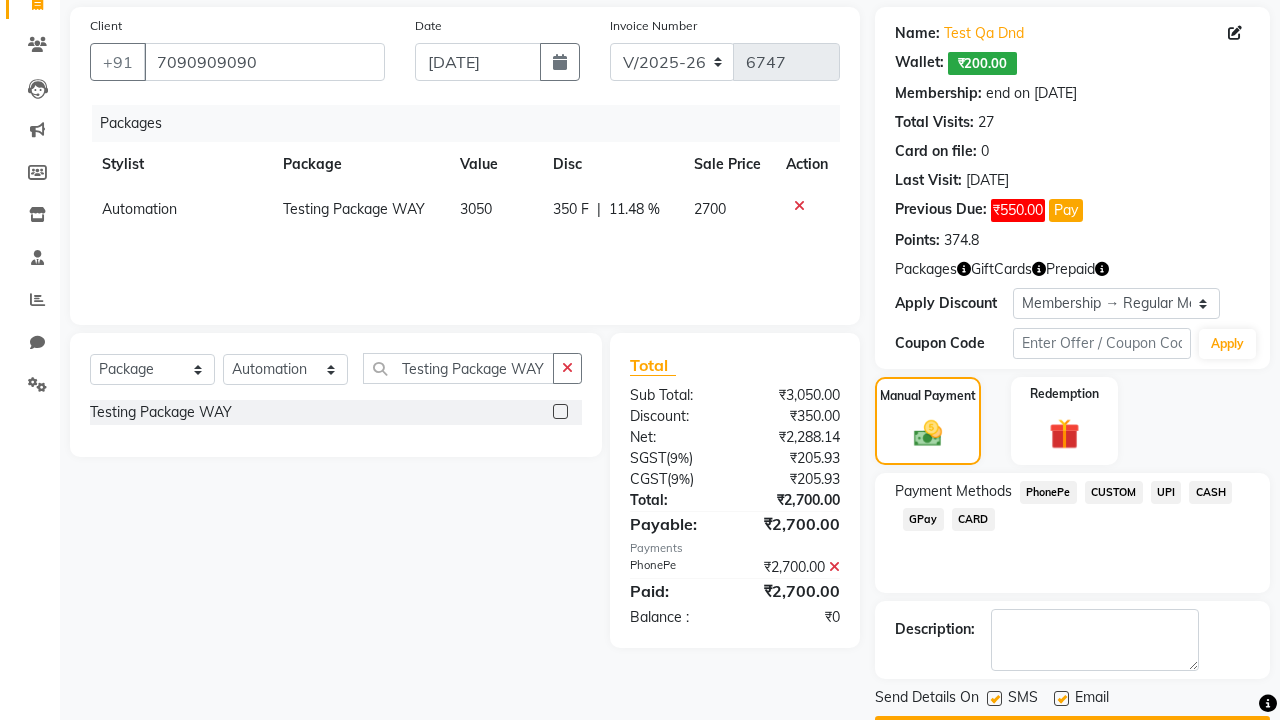click 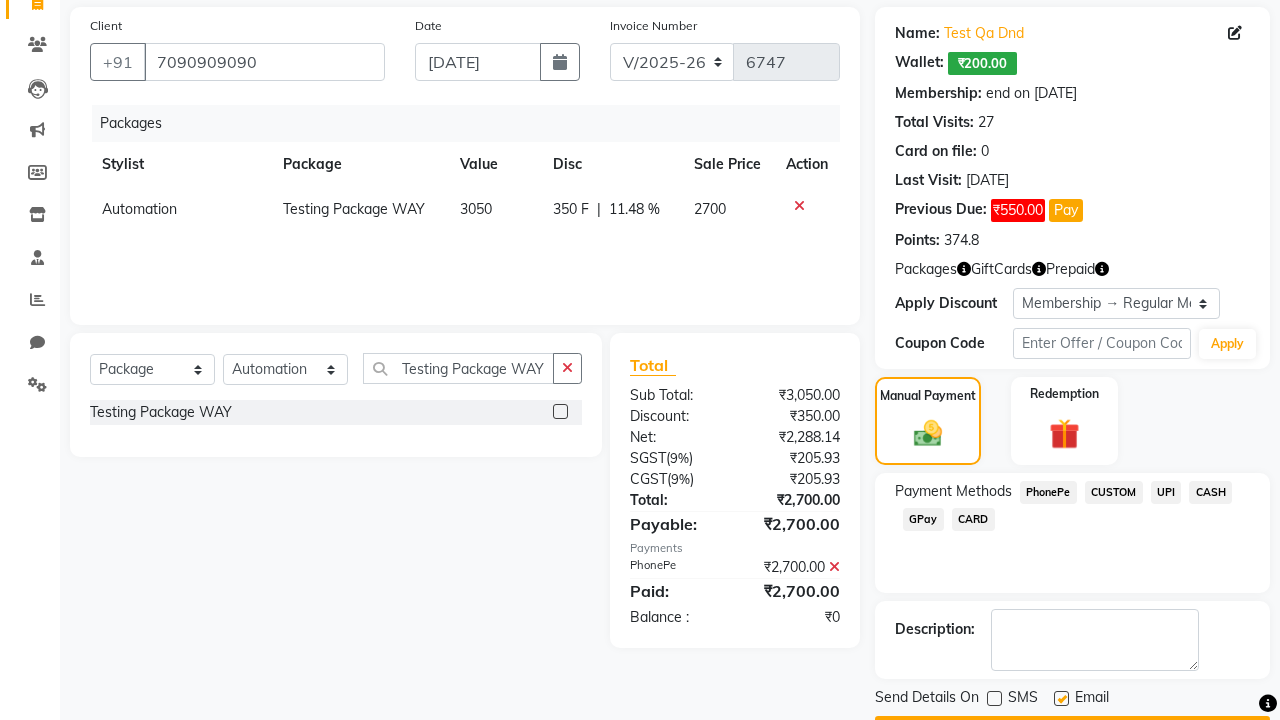 click 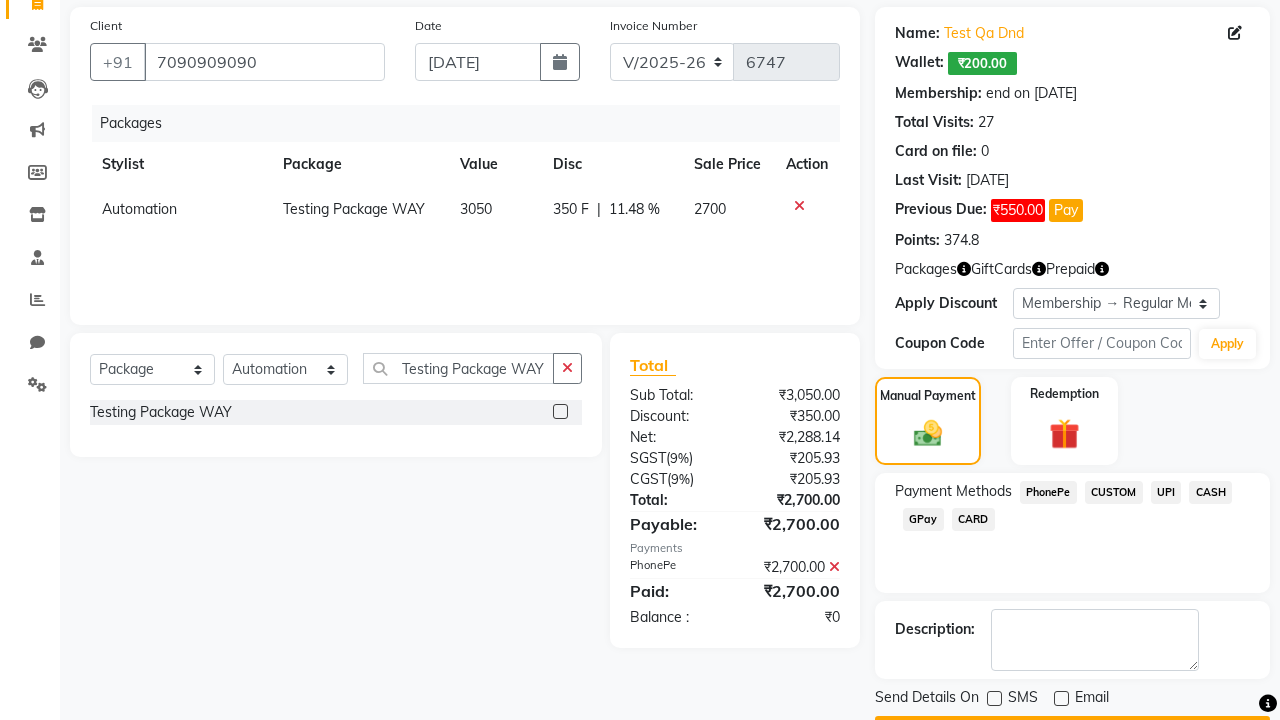 click on "Checkout" 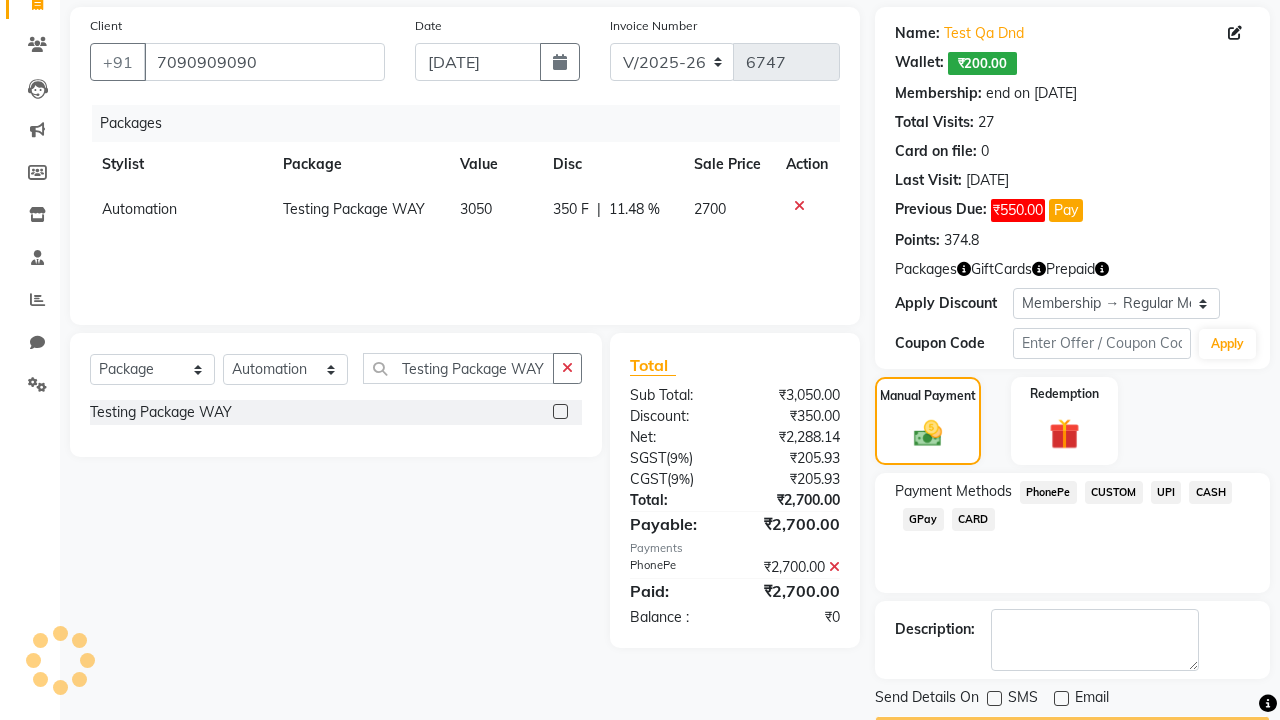 scroll, scrollTop: 169, scrollLeft: 0, axis: vertical 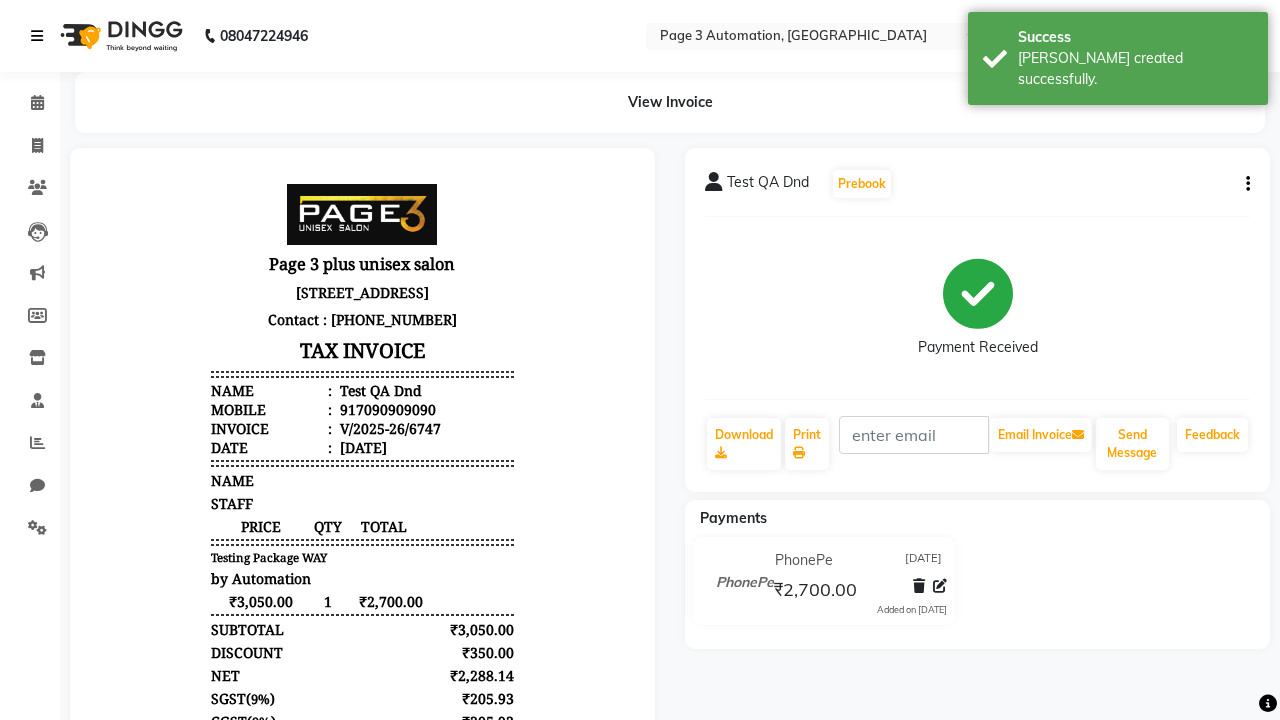 click on "[PERSON_NAME] created successfully." at bounding box center (1135, 69) 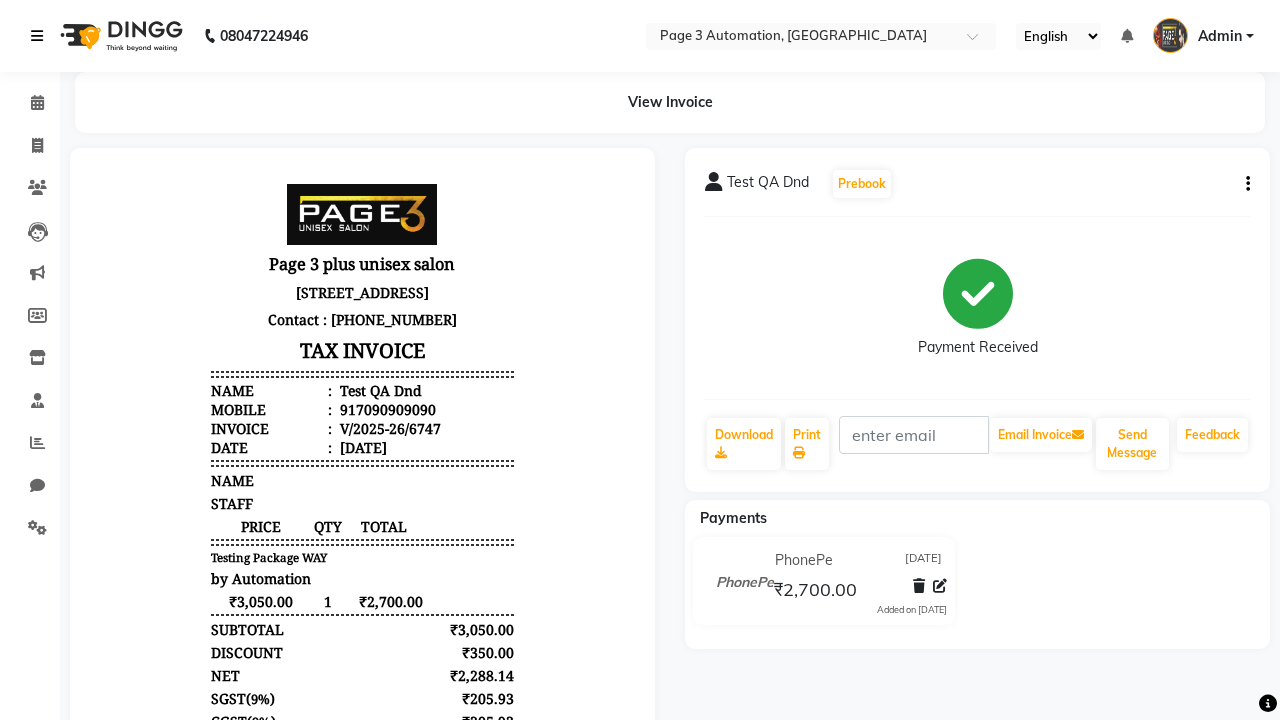click at bounding box center (37, 36) 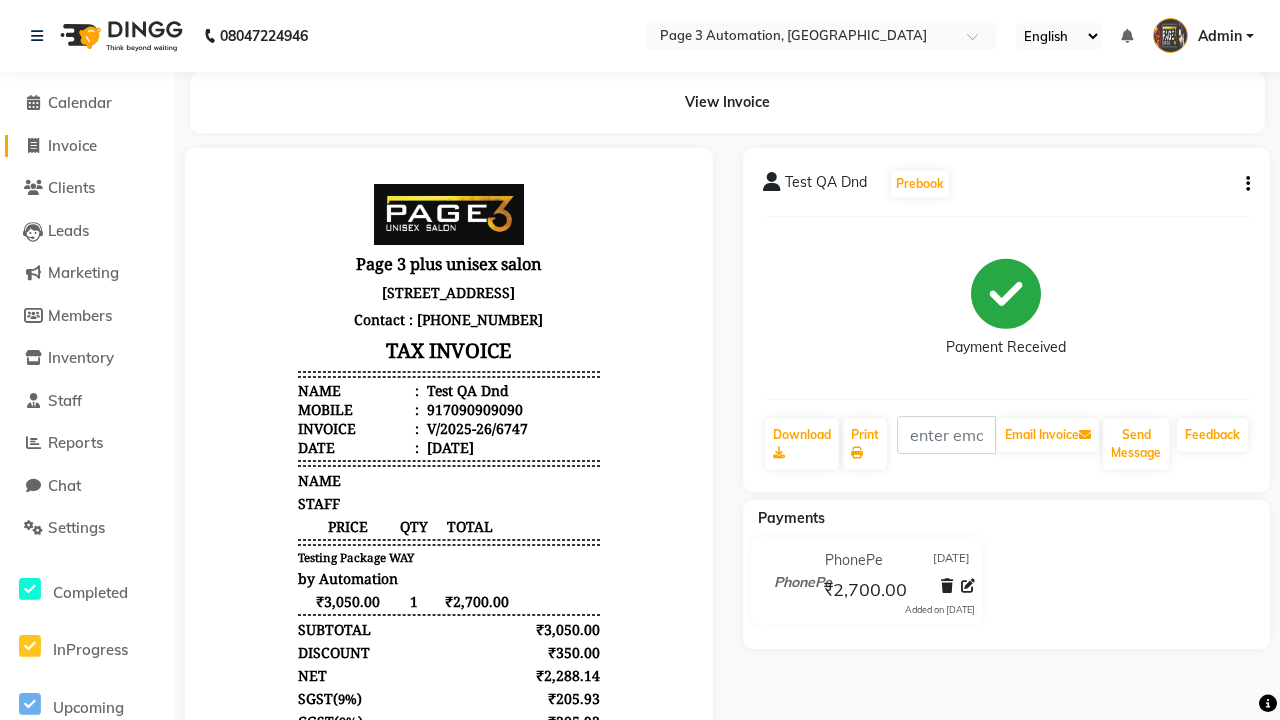 click on "Invoice" 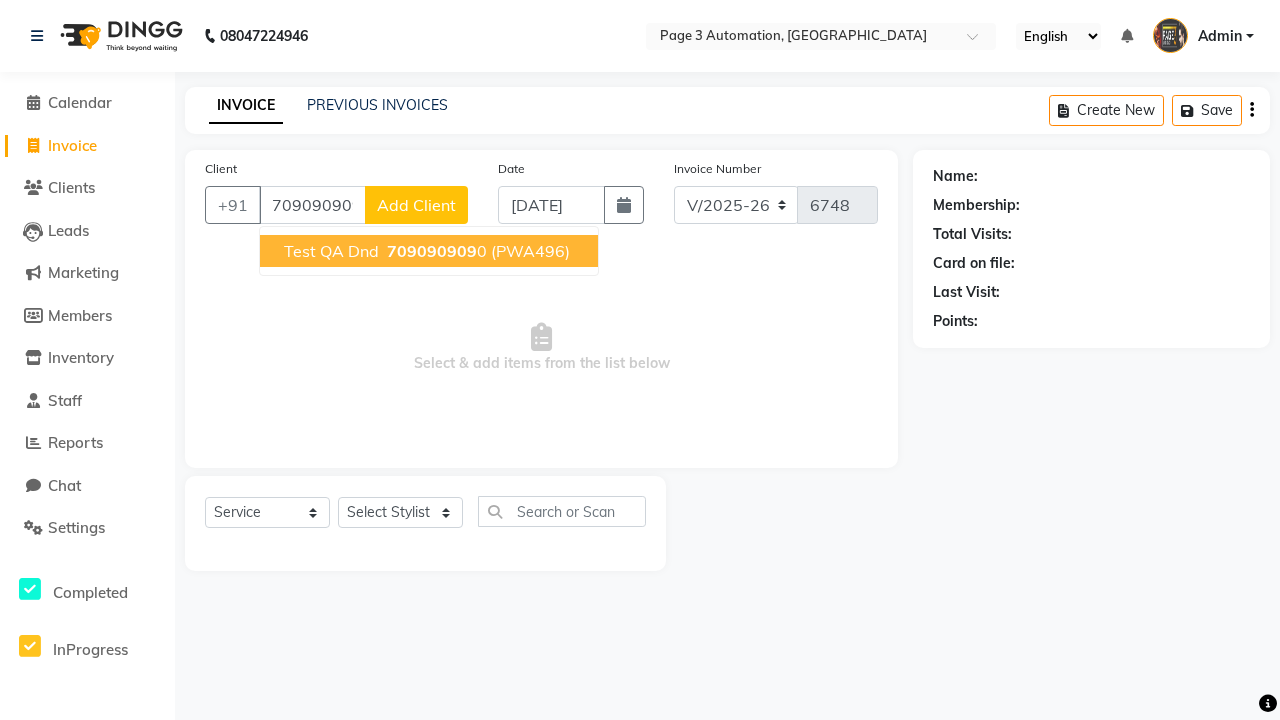 click on "709090909" at bounding box center [432, 251] 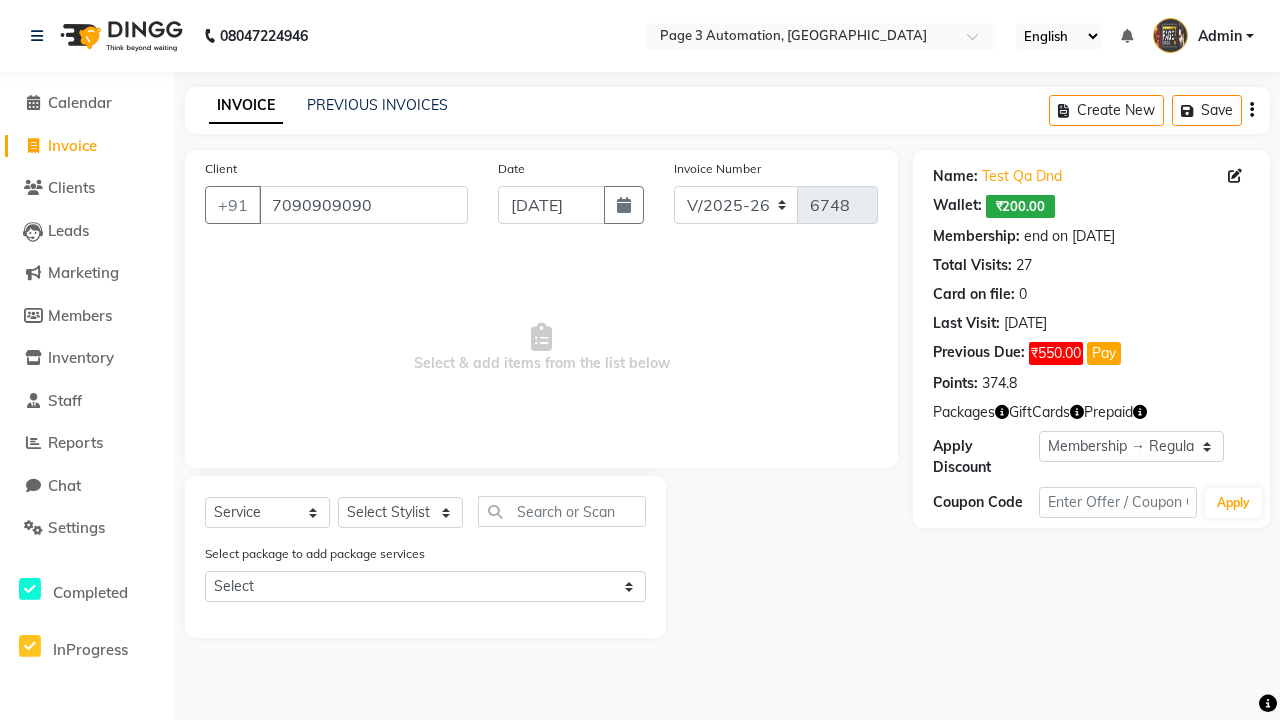 select on "0:" 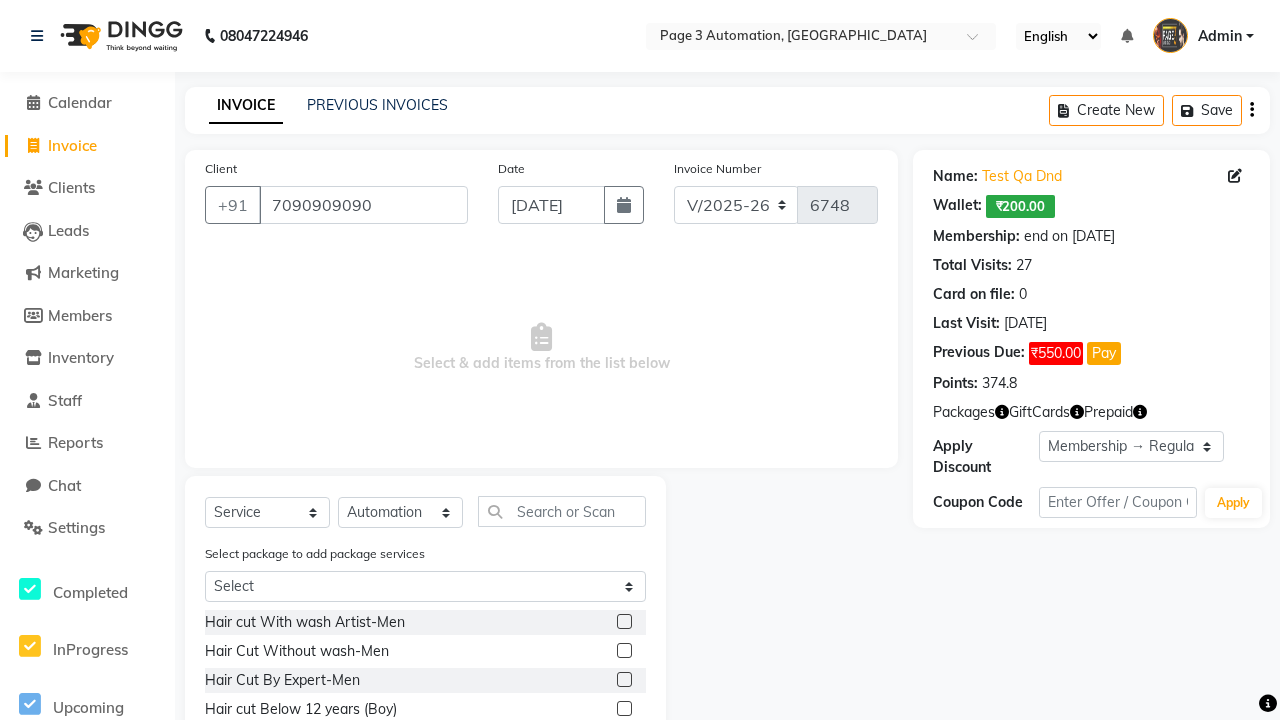click 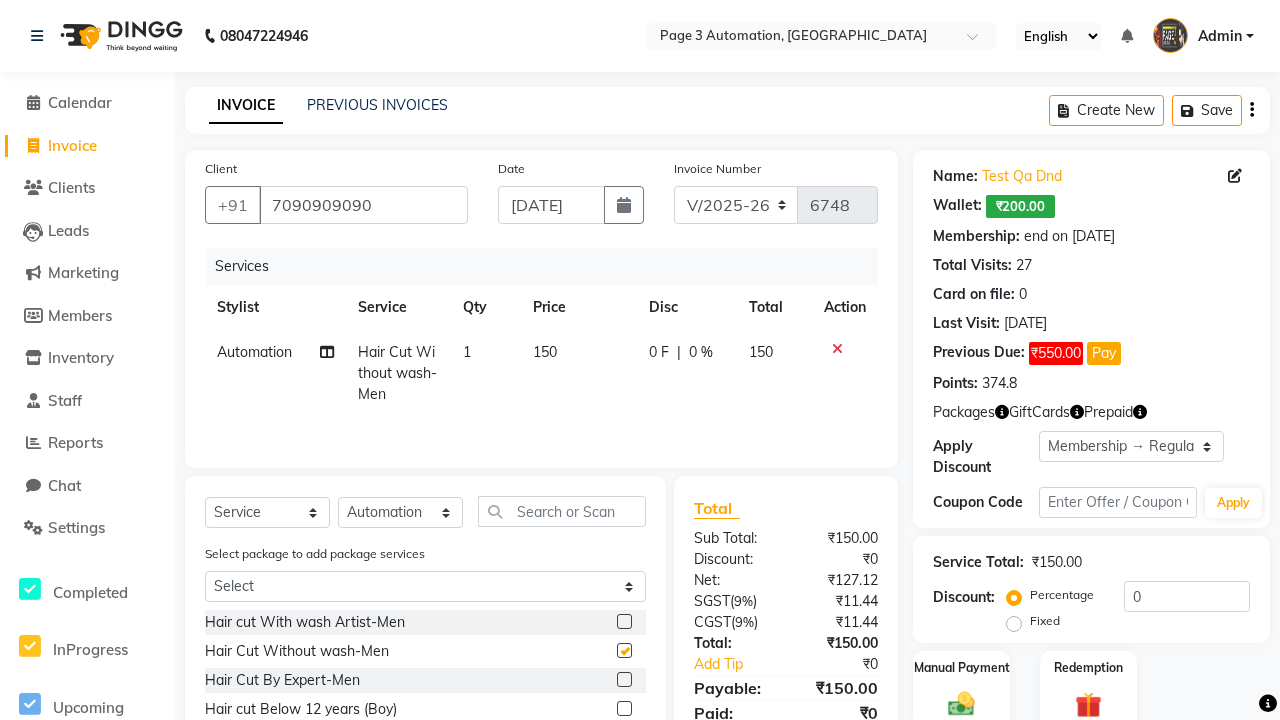 checkbox on "false" 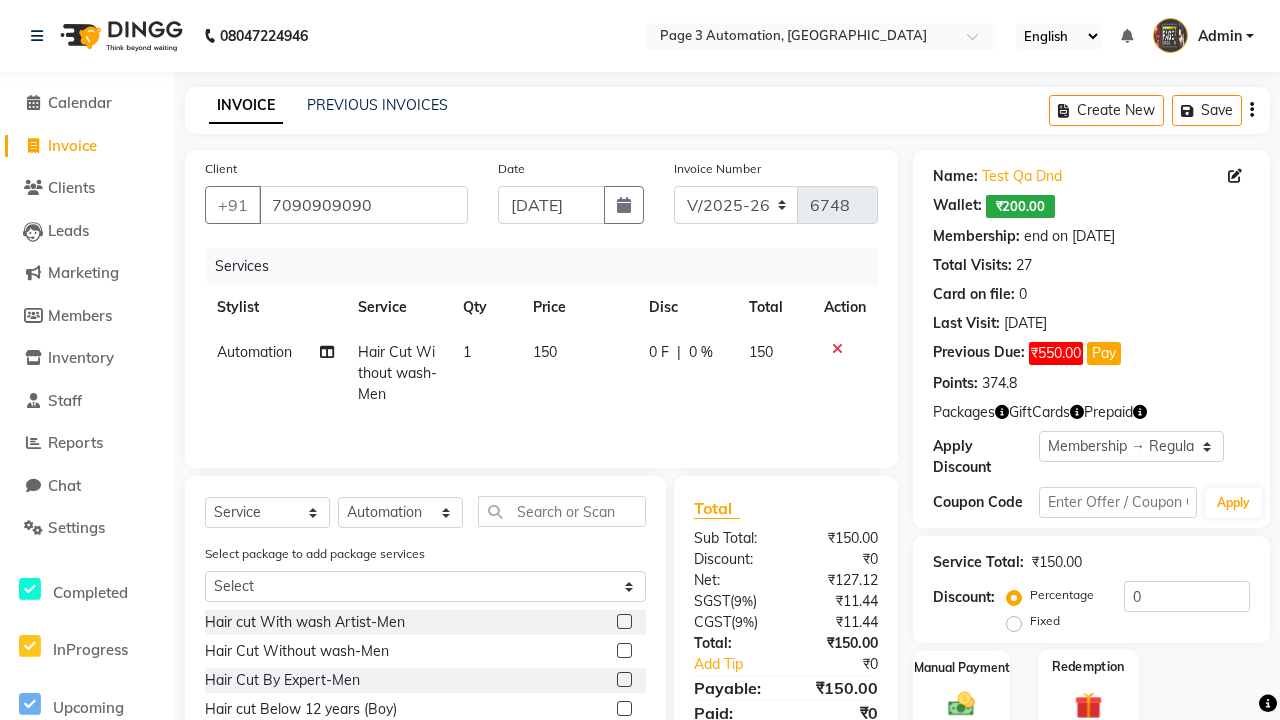 click 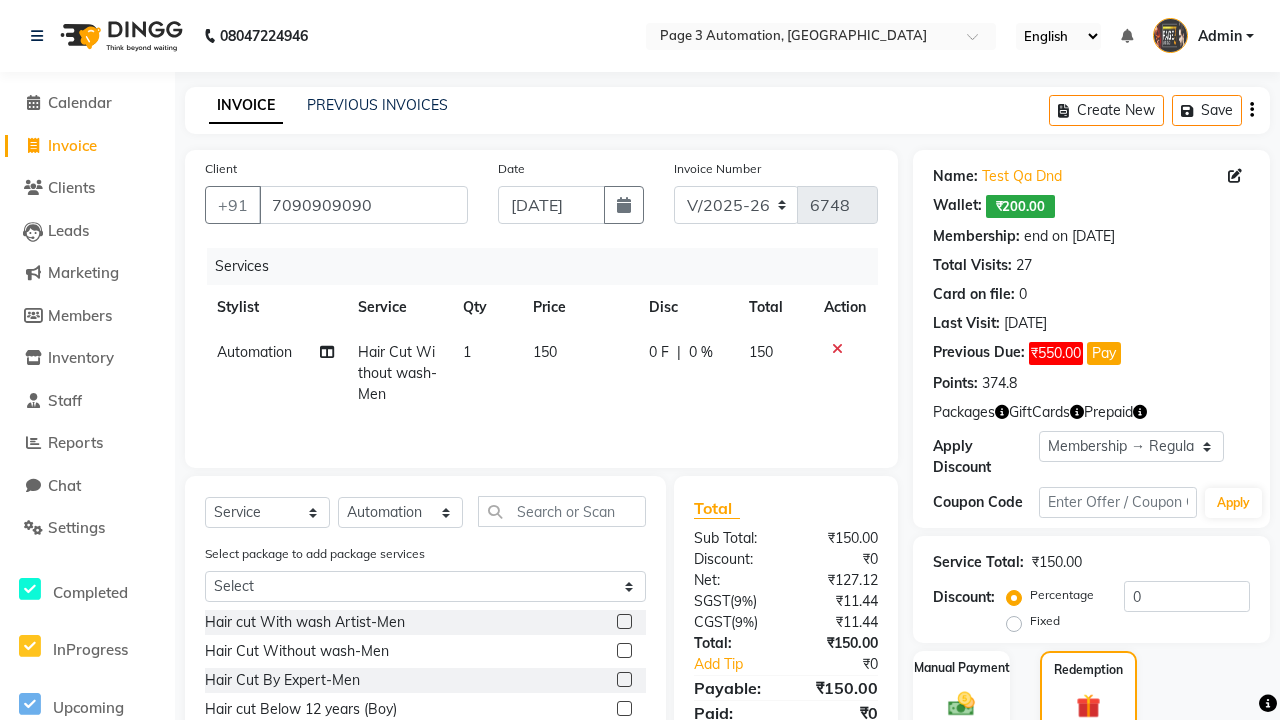 click on "Package  13" 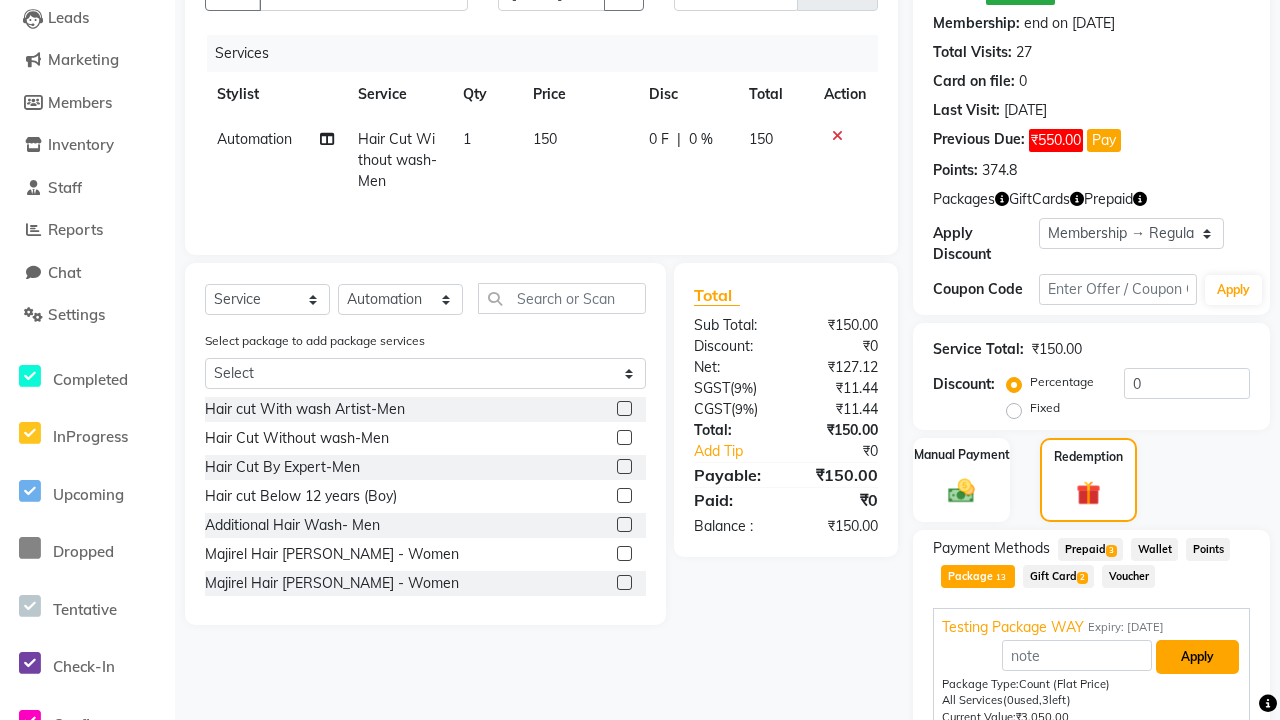 click on "Apply" at bounding box center (1197, 657) 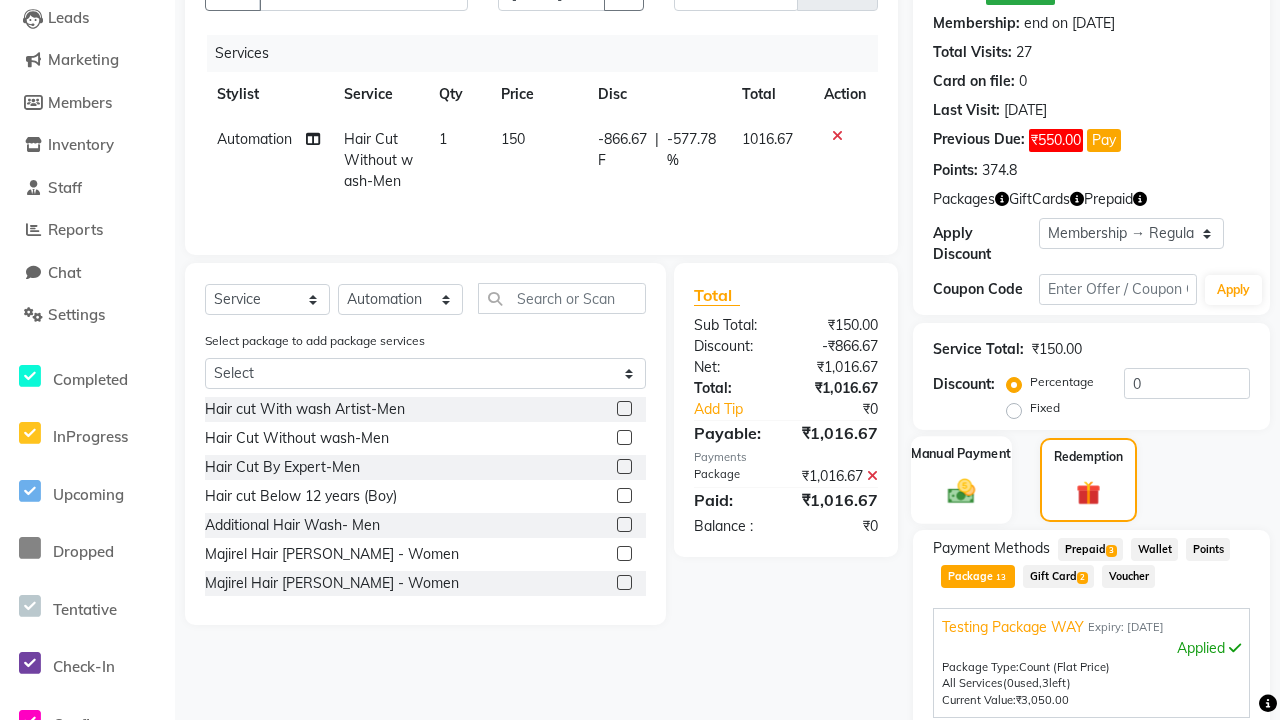 click 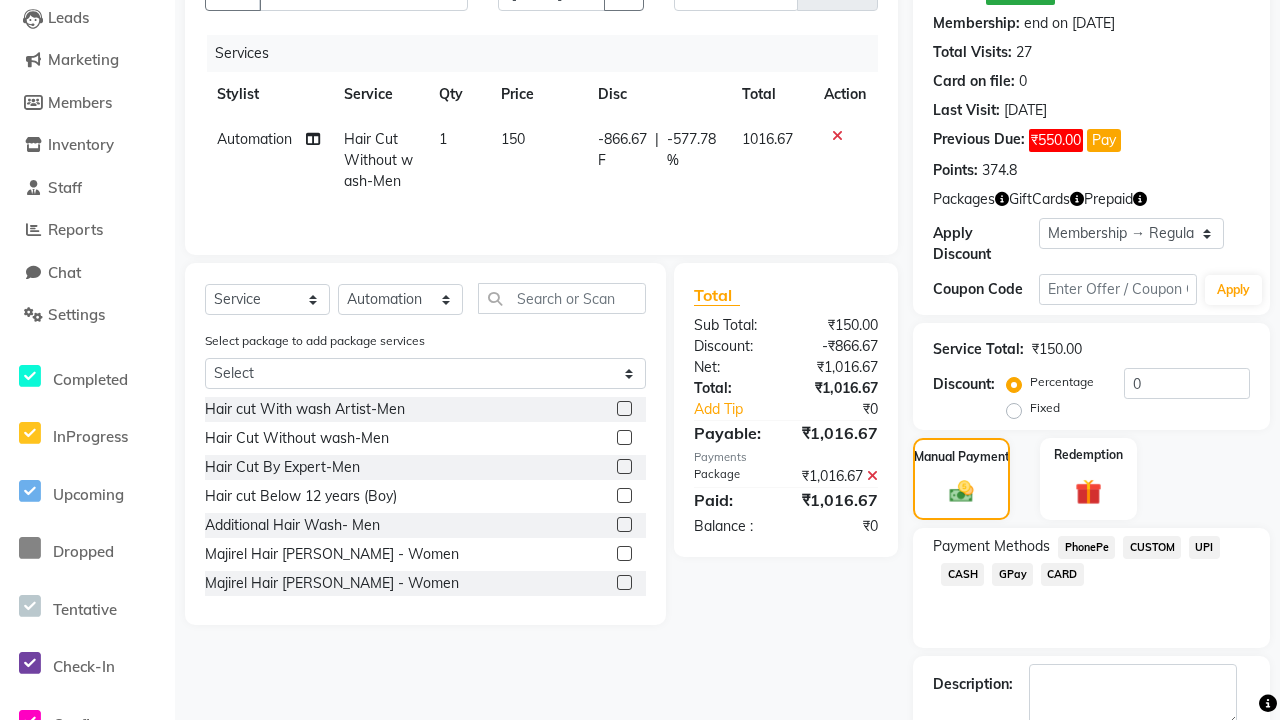 click on "PhonePe" 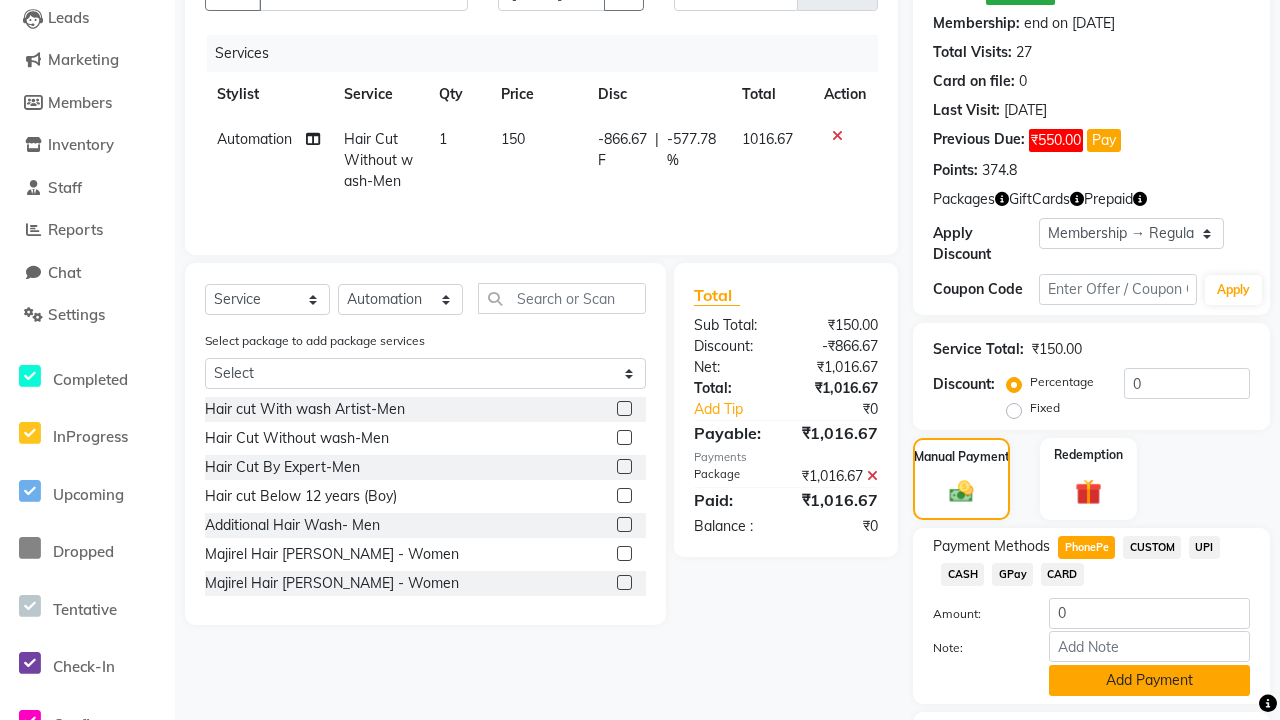click on "Add Payment" 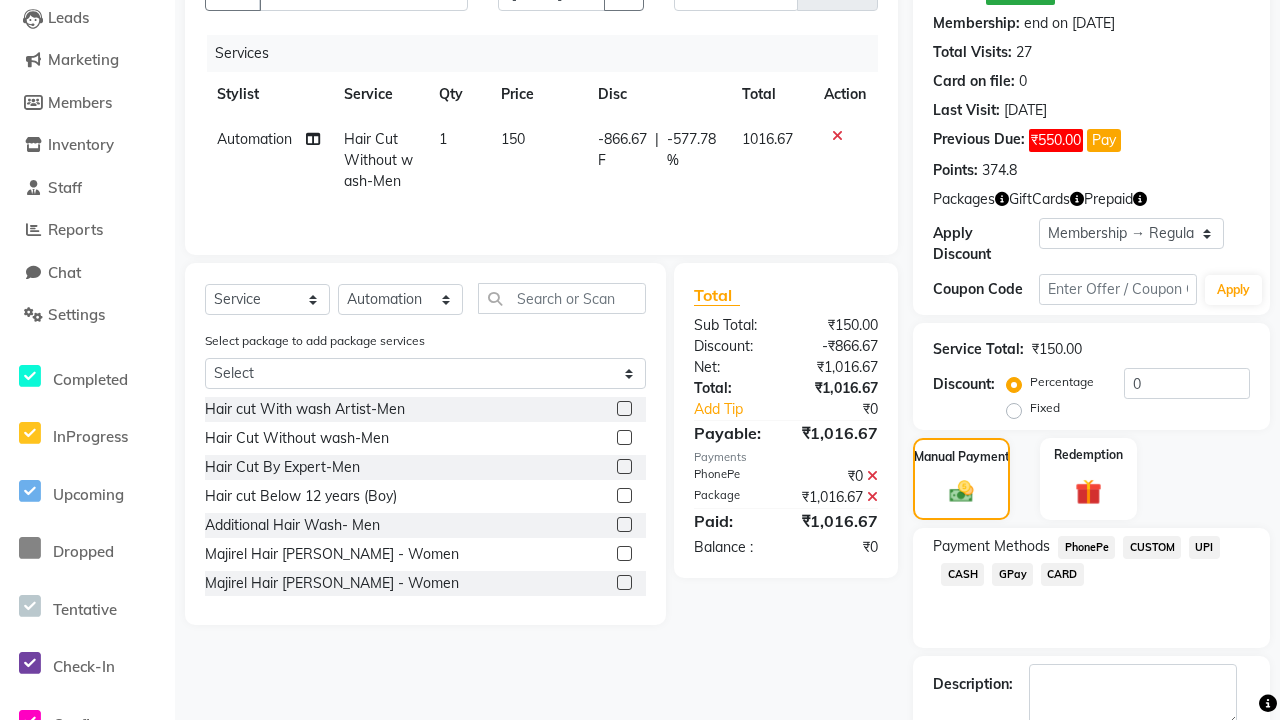 click 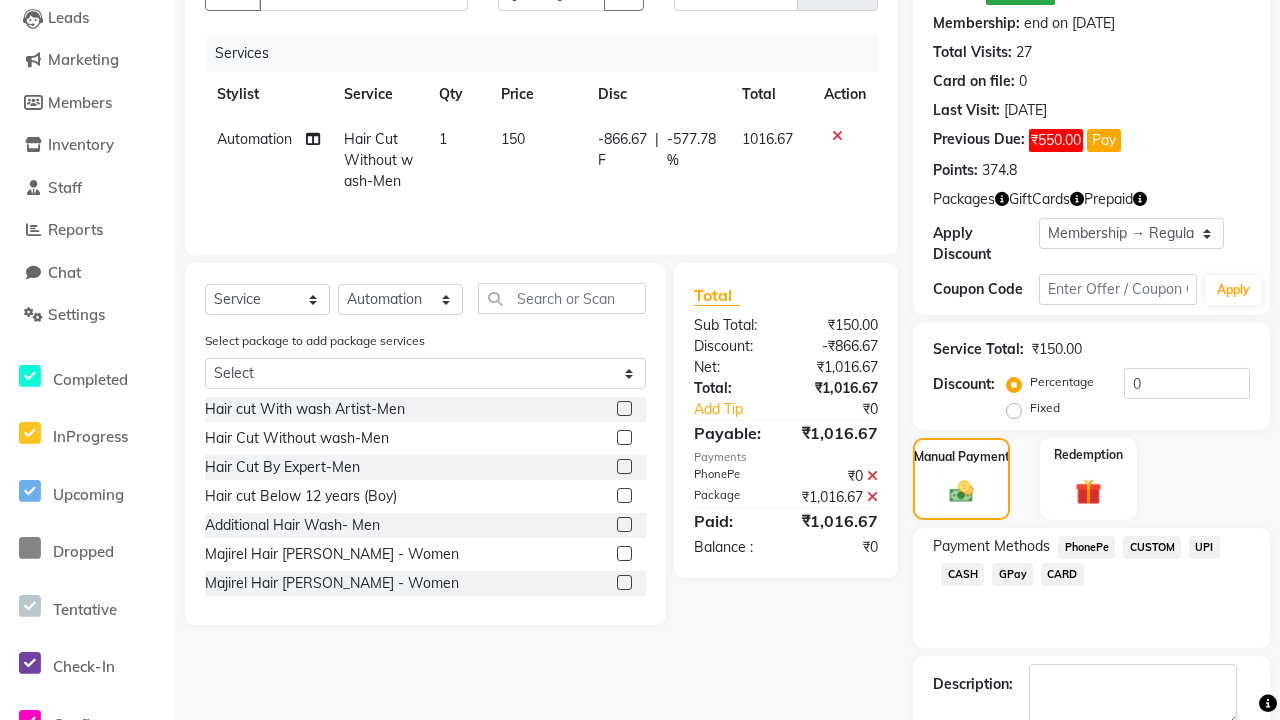 click at bounding box center (1031, 754) 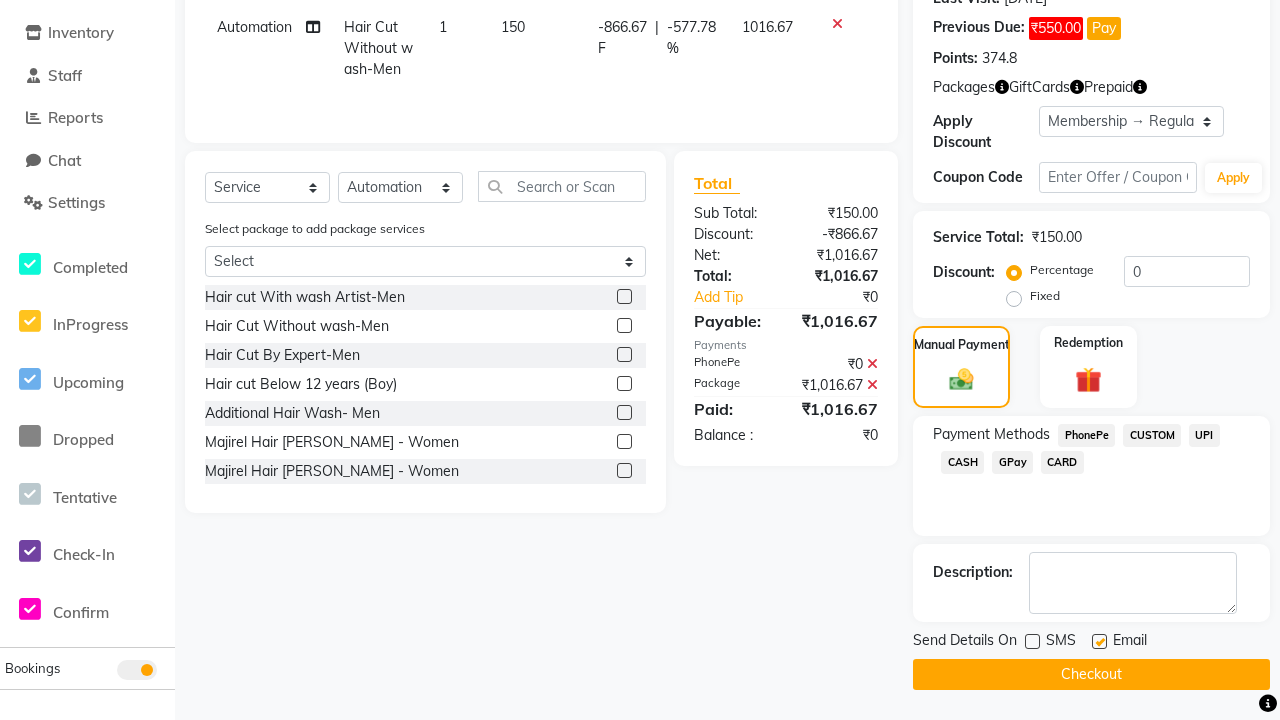 click 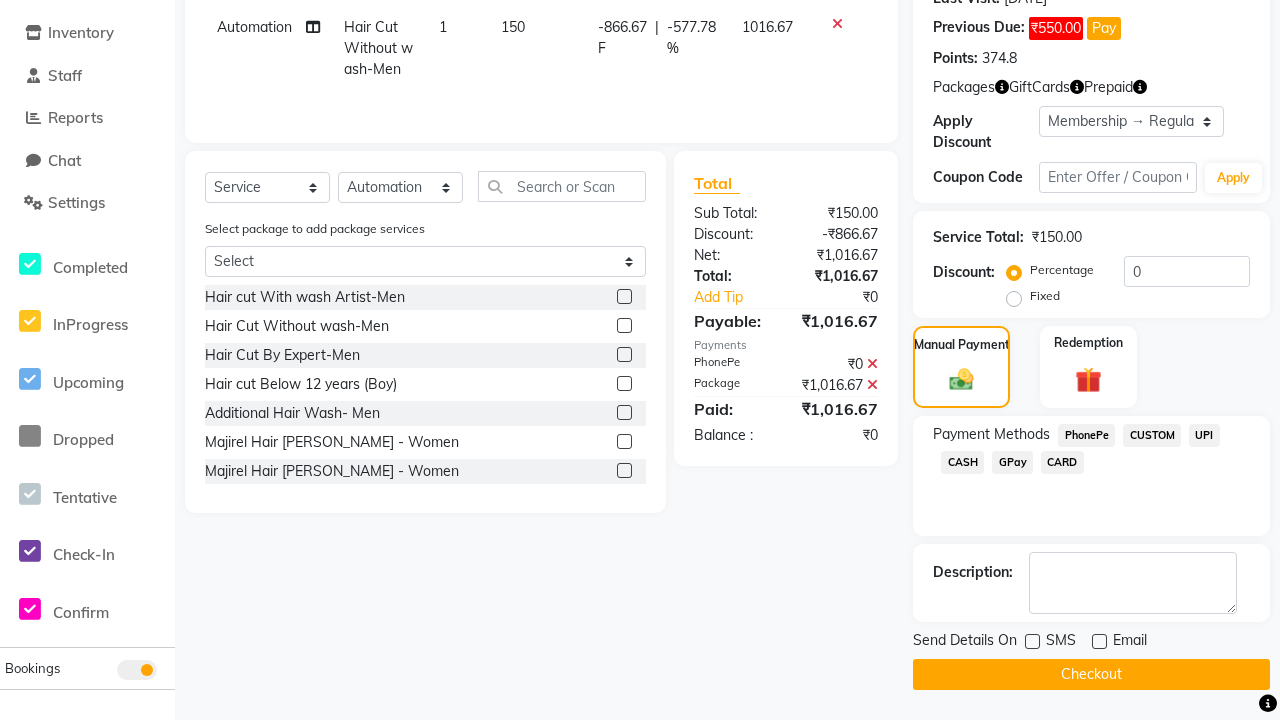 click on "Checkout" 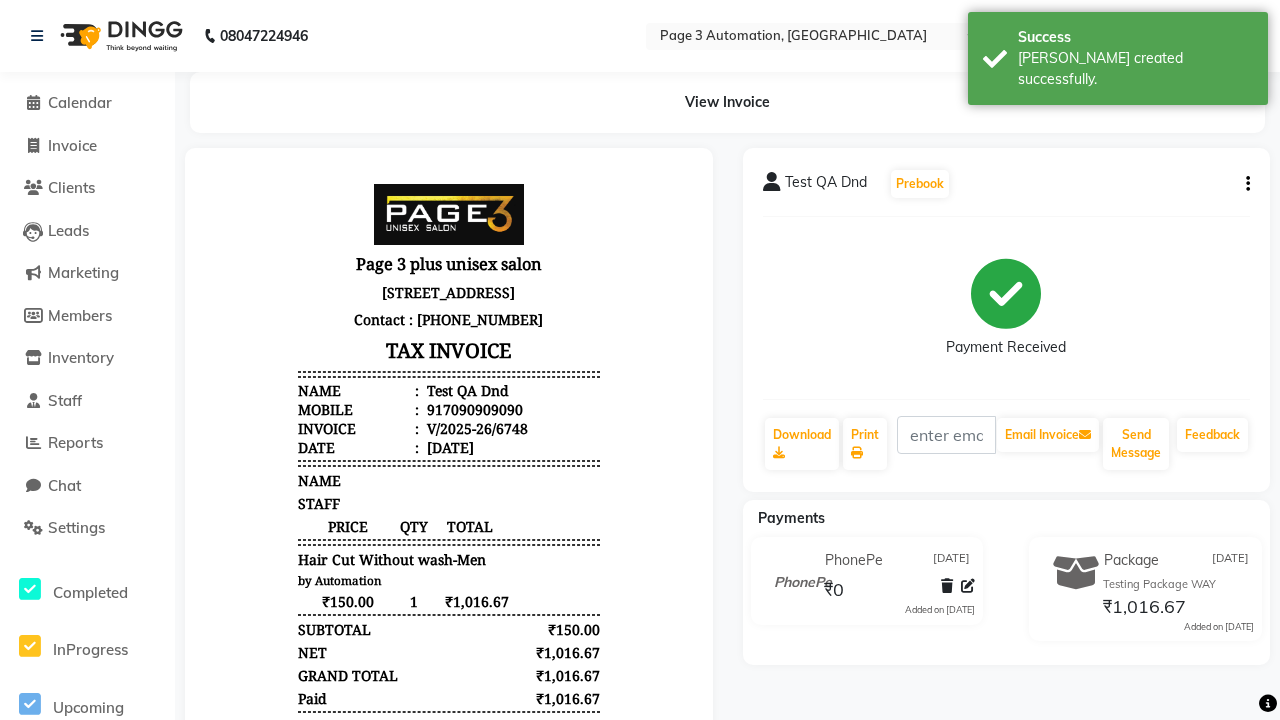 scroll, scrollTop: 0, scrollLeft: 0, axis: both 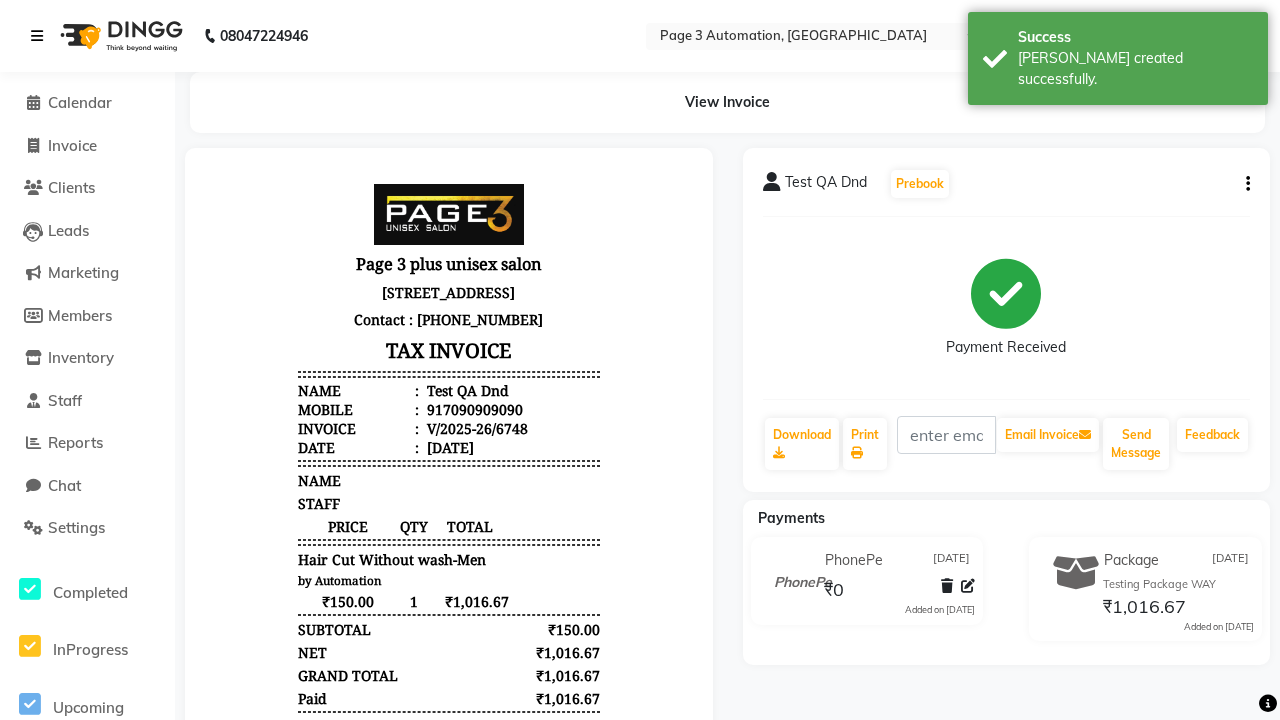click on "[PERSON_NAME] created successfully." at bounding box center (1135, 69) 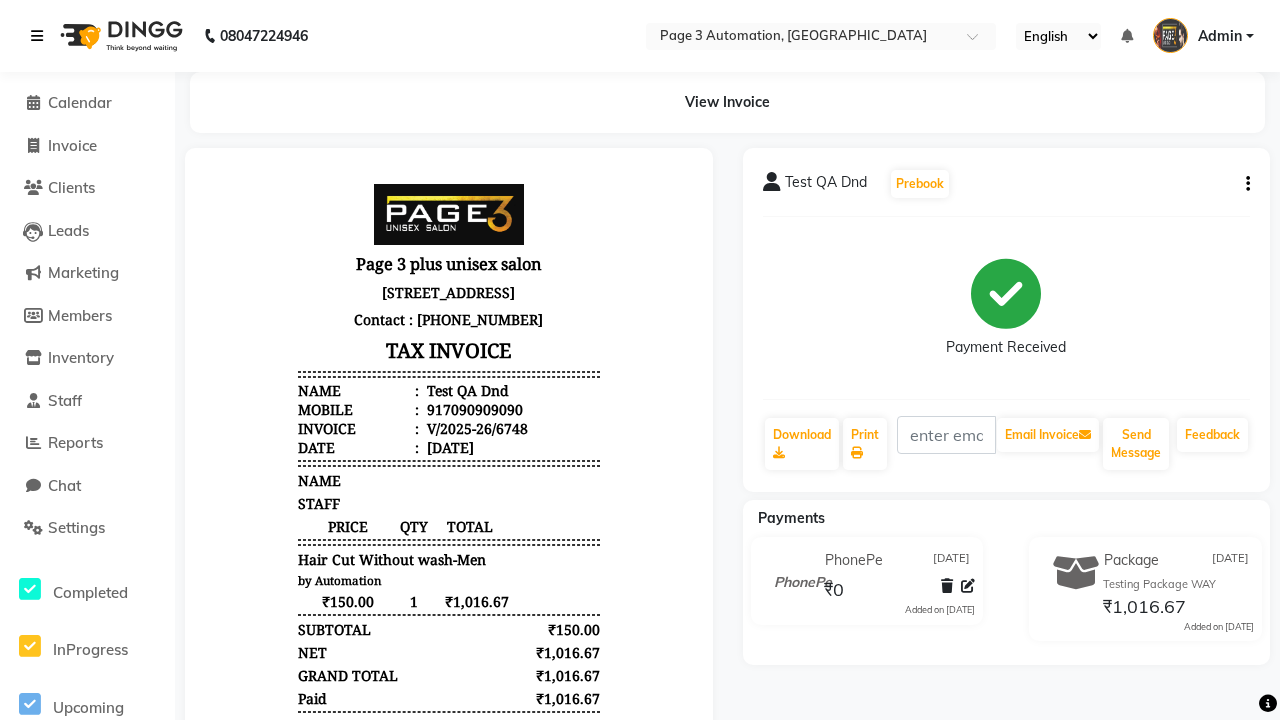 click at bounding box center [37, 36] 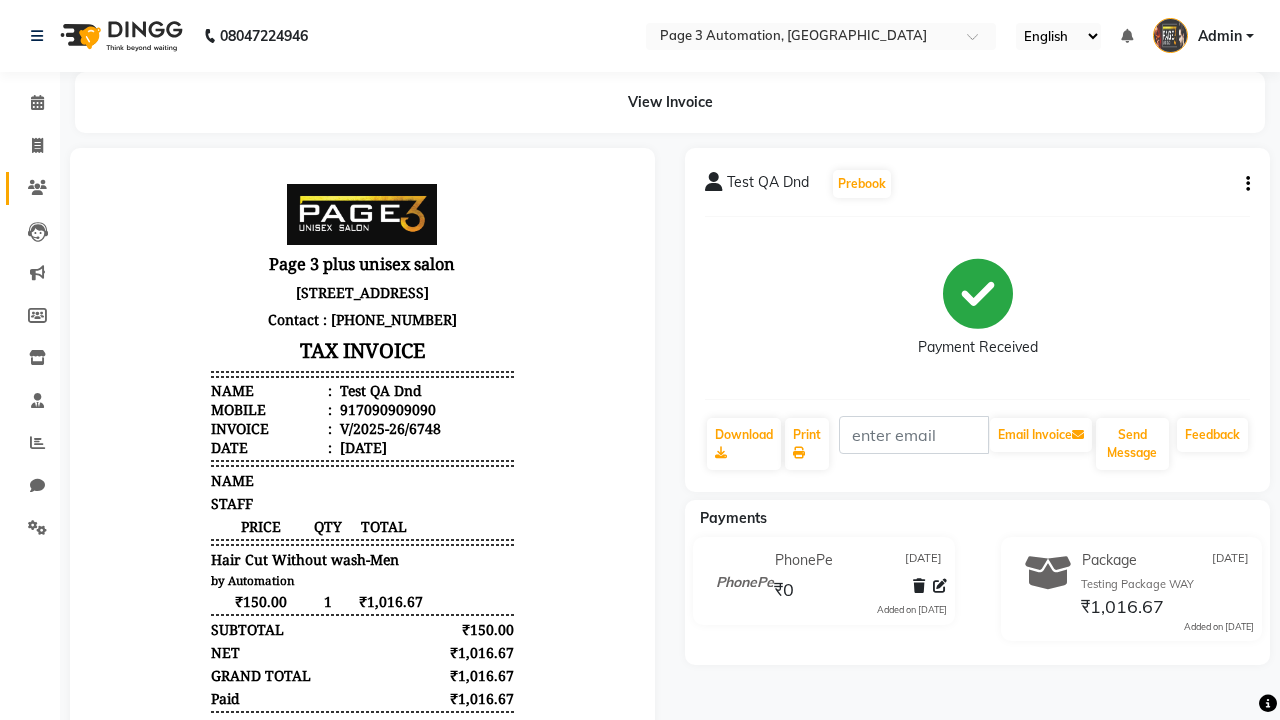 click 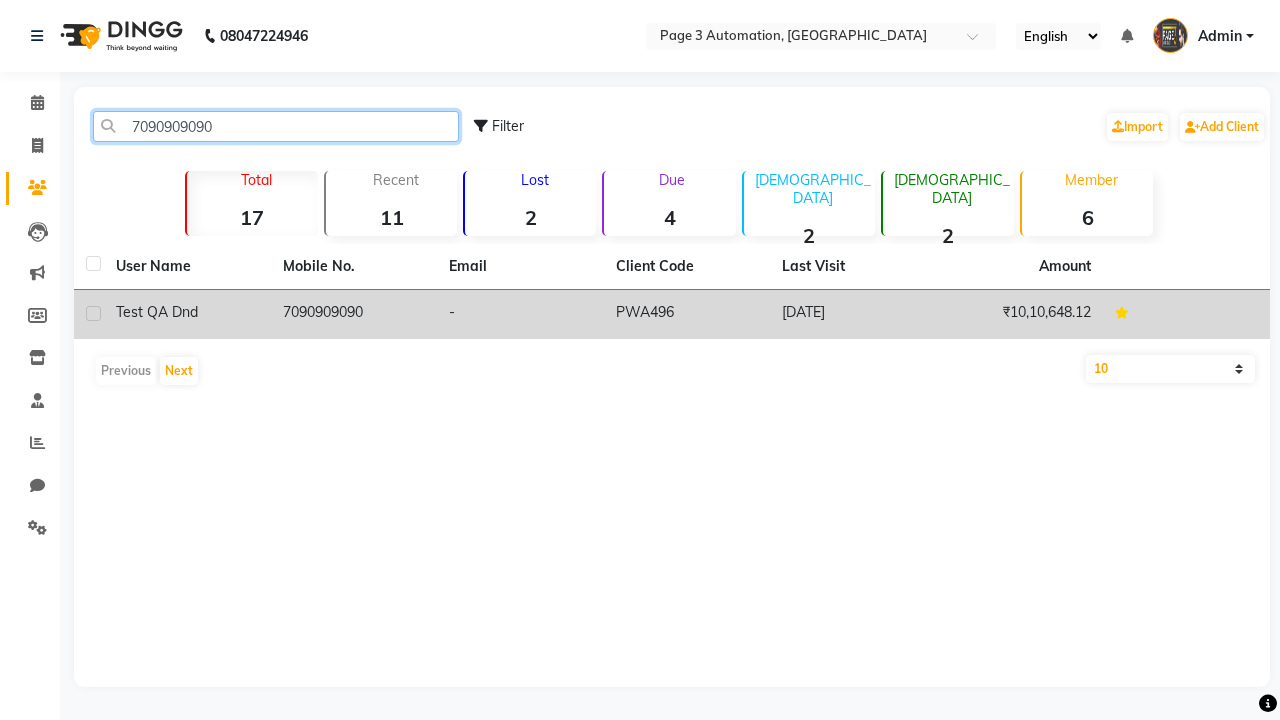 type on "7090909090" 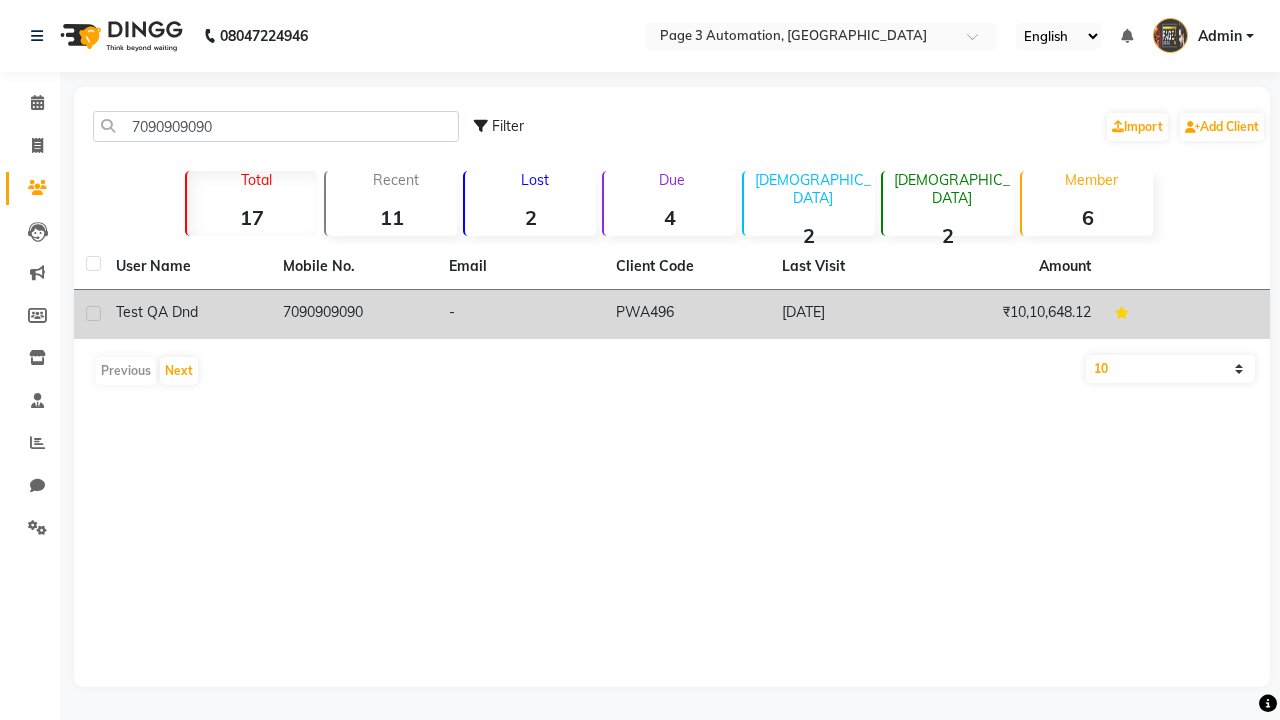 click on "7090909090" 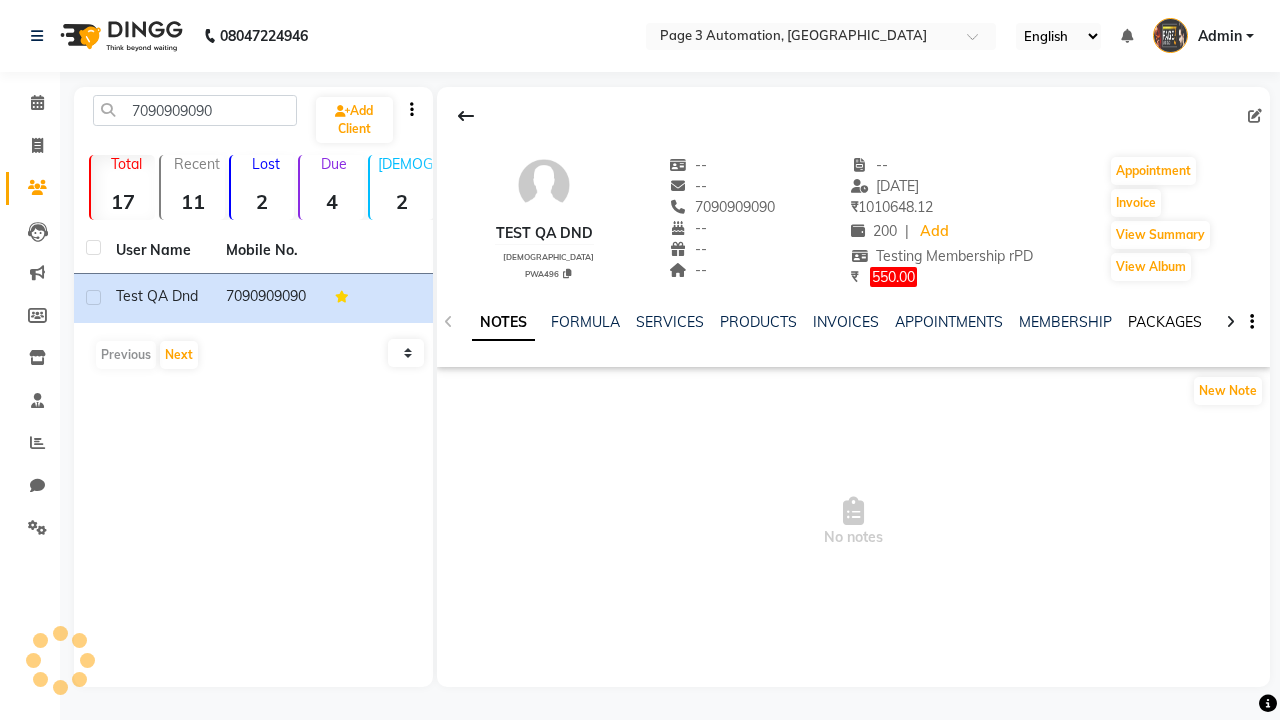 click on "PACKAGES" 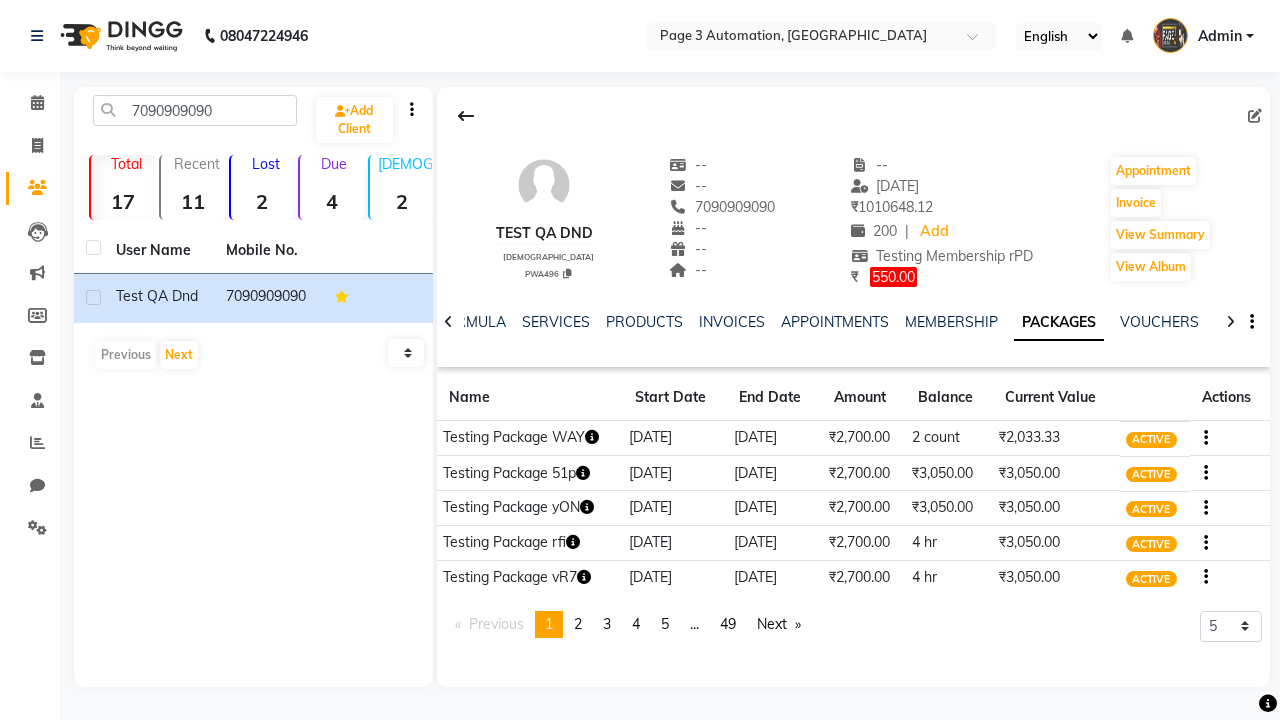 click 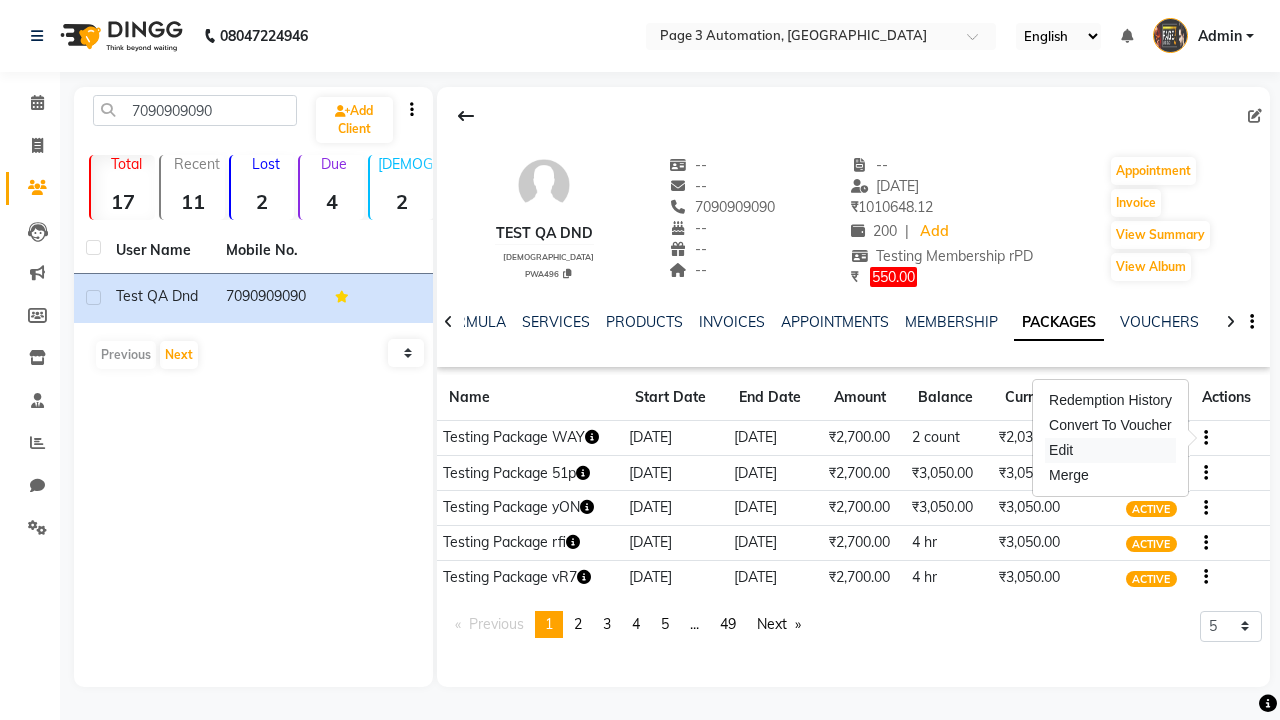 click on "Edit" at bounding box center [1110, 450] 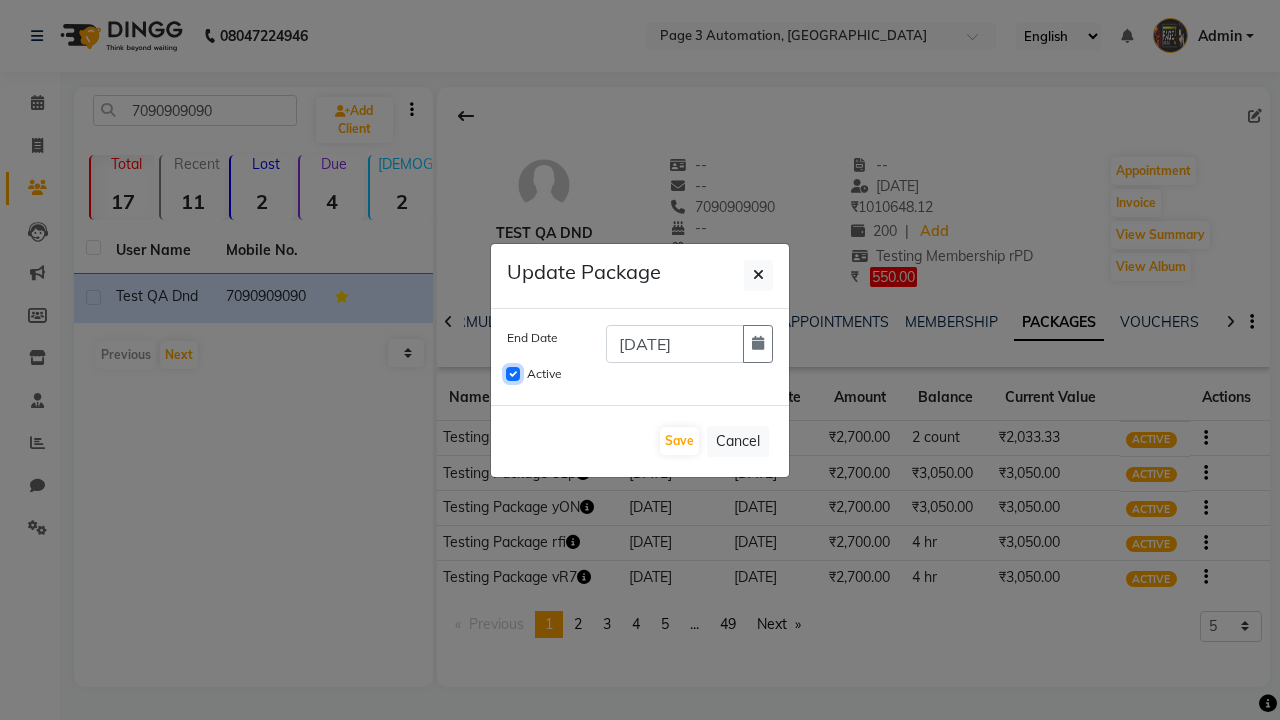 click on "Active" at bounding box center [513, 374] 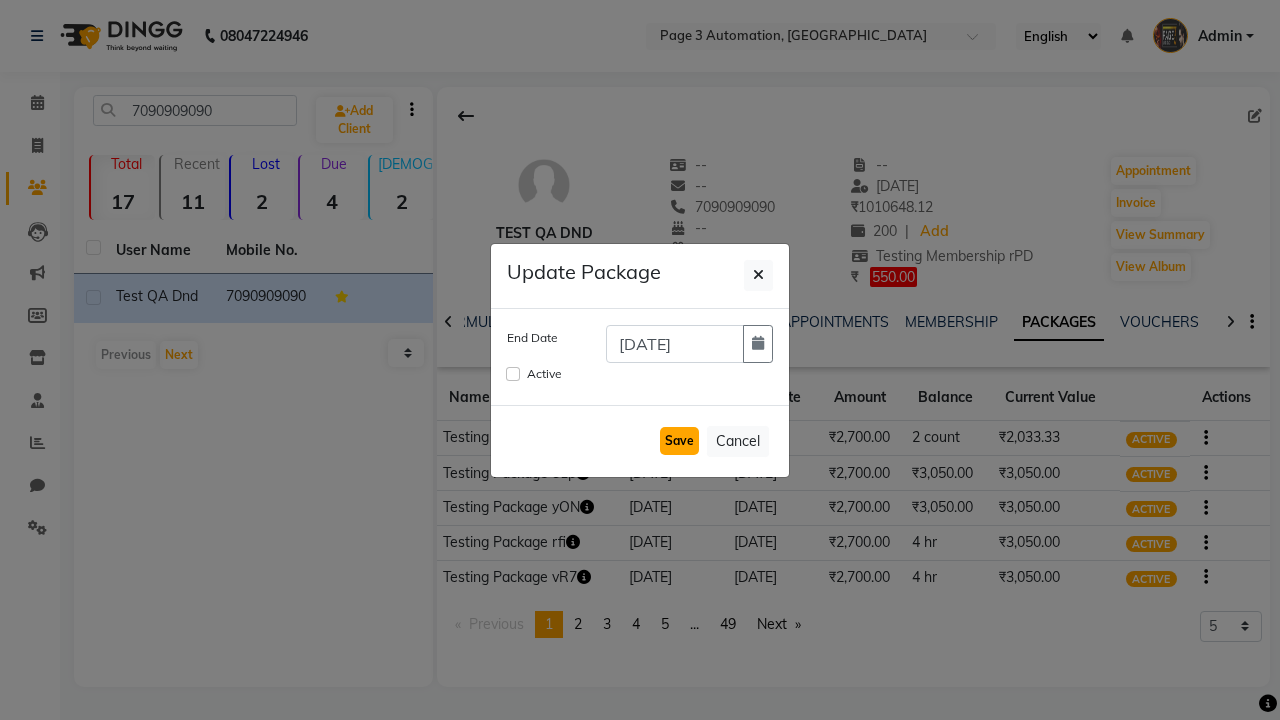 click on "Save" 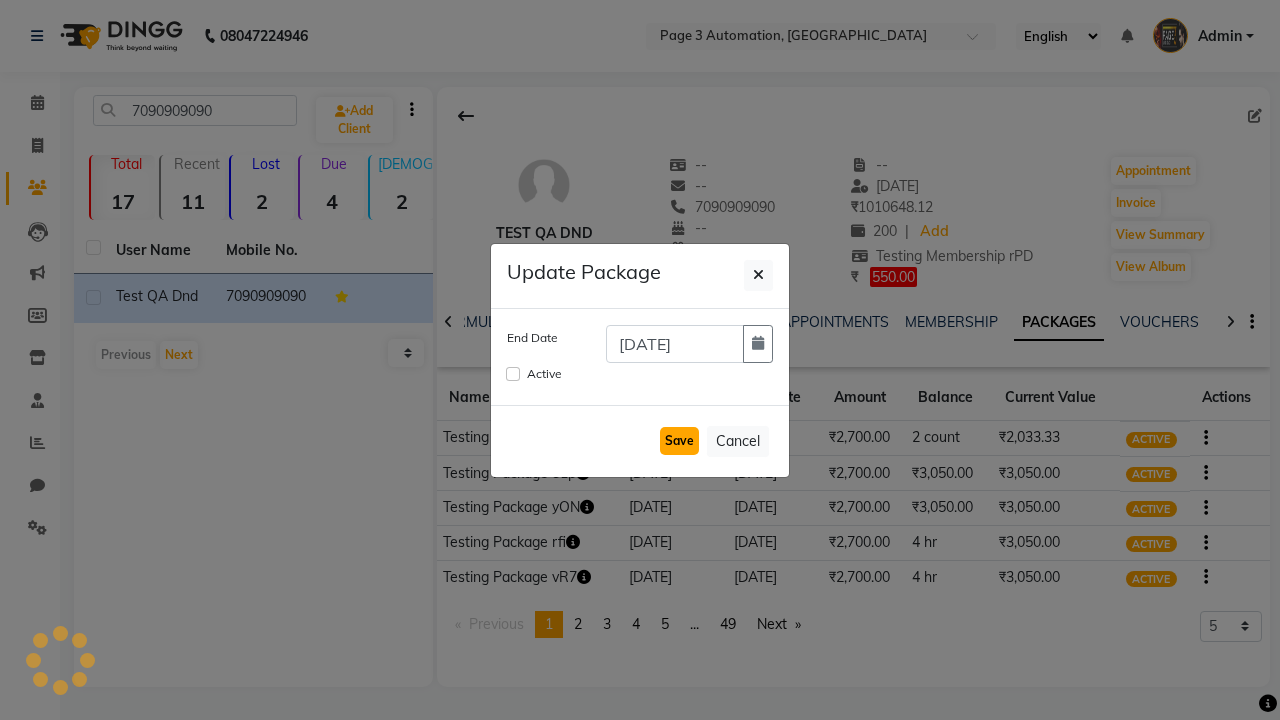 type 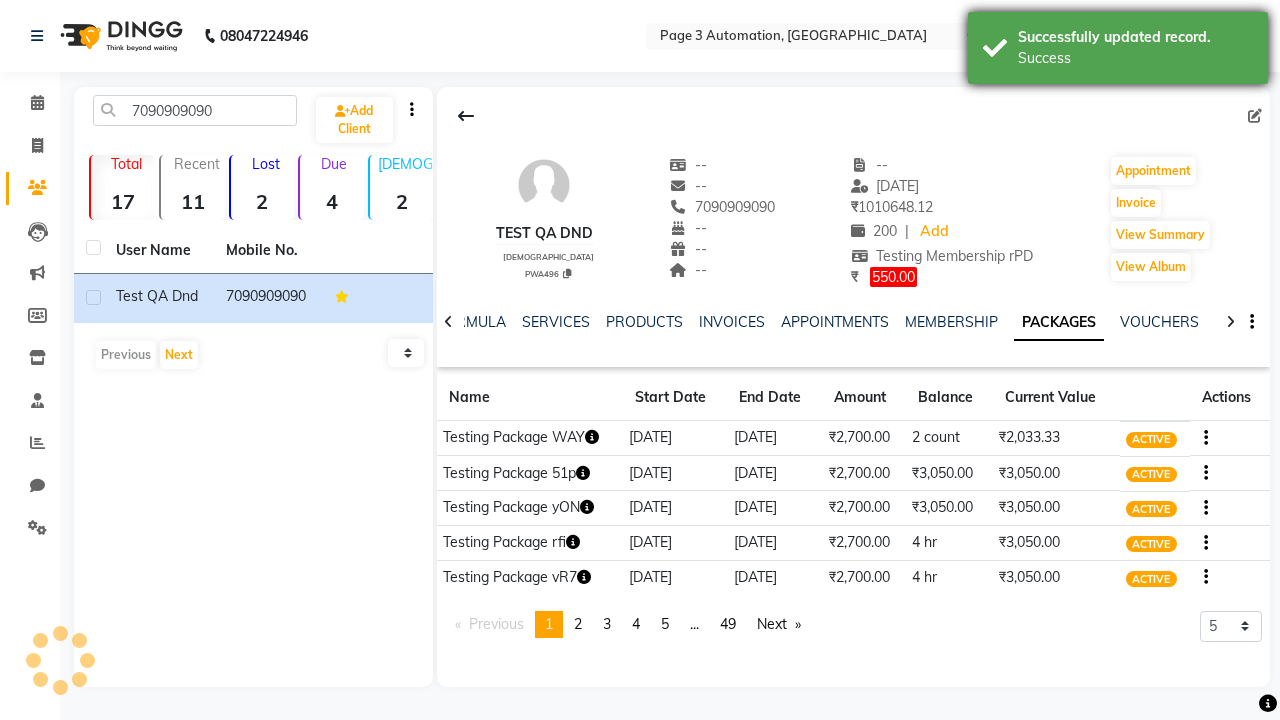 click on "Success" at bounding box center (1135, 58) 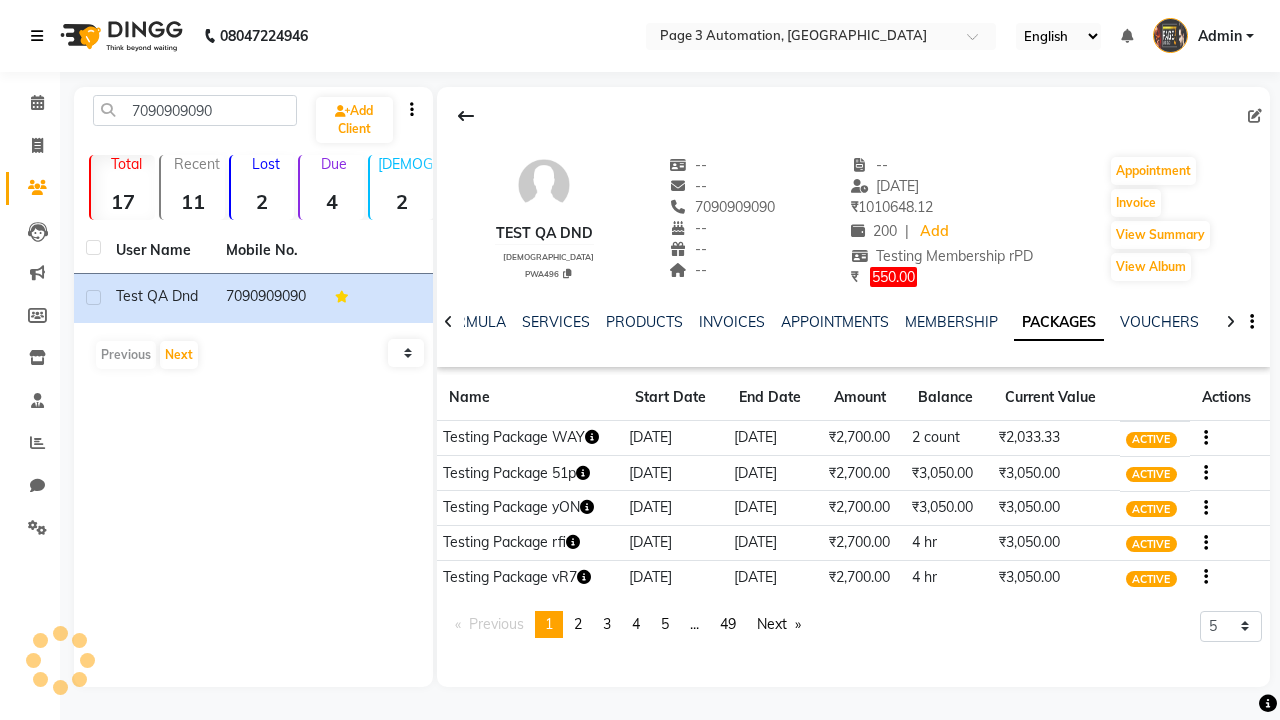 click at bounding box center (37, 36) 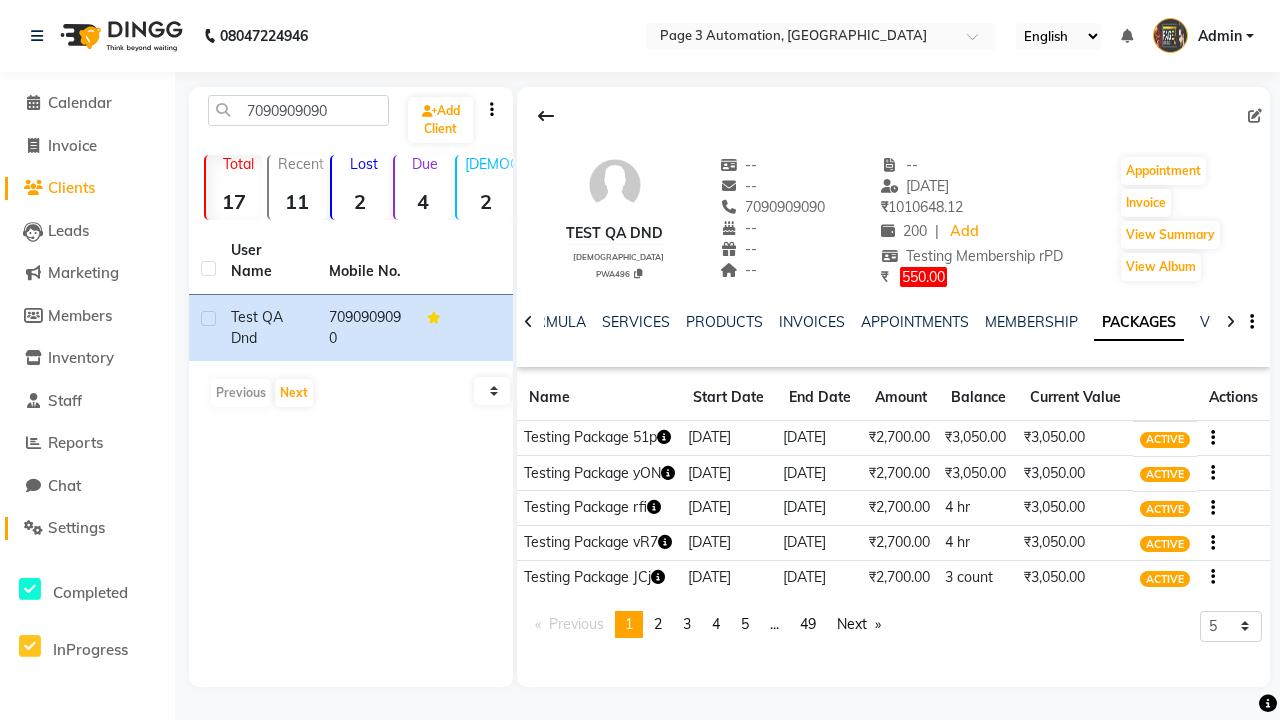 click on "Settings" 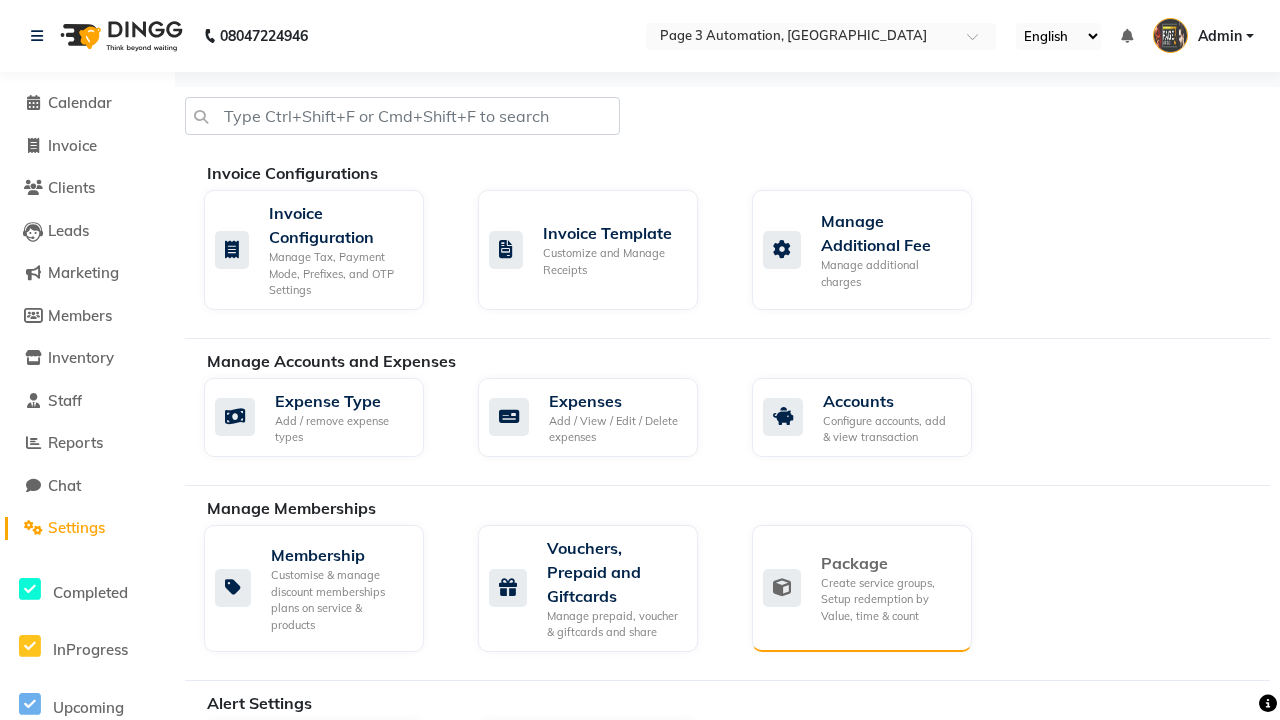 click on "Package" 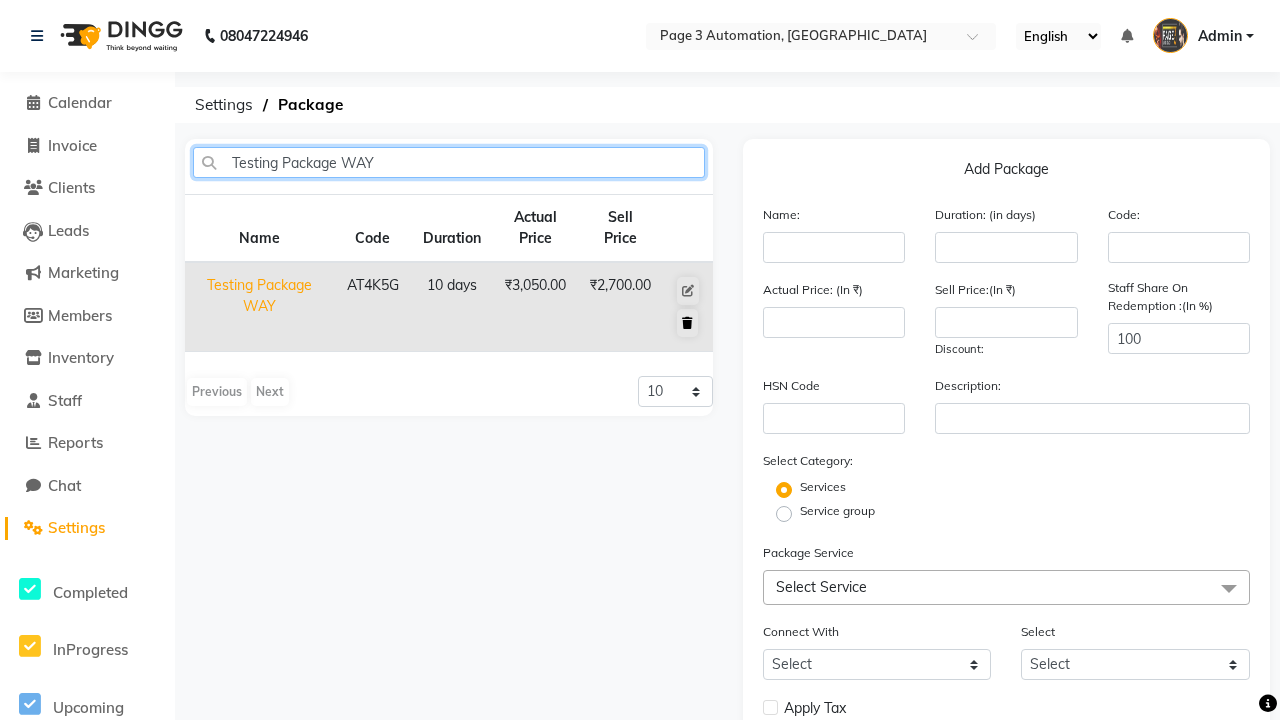 type on "Testing Package WAY" 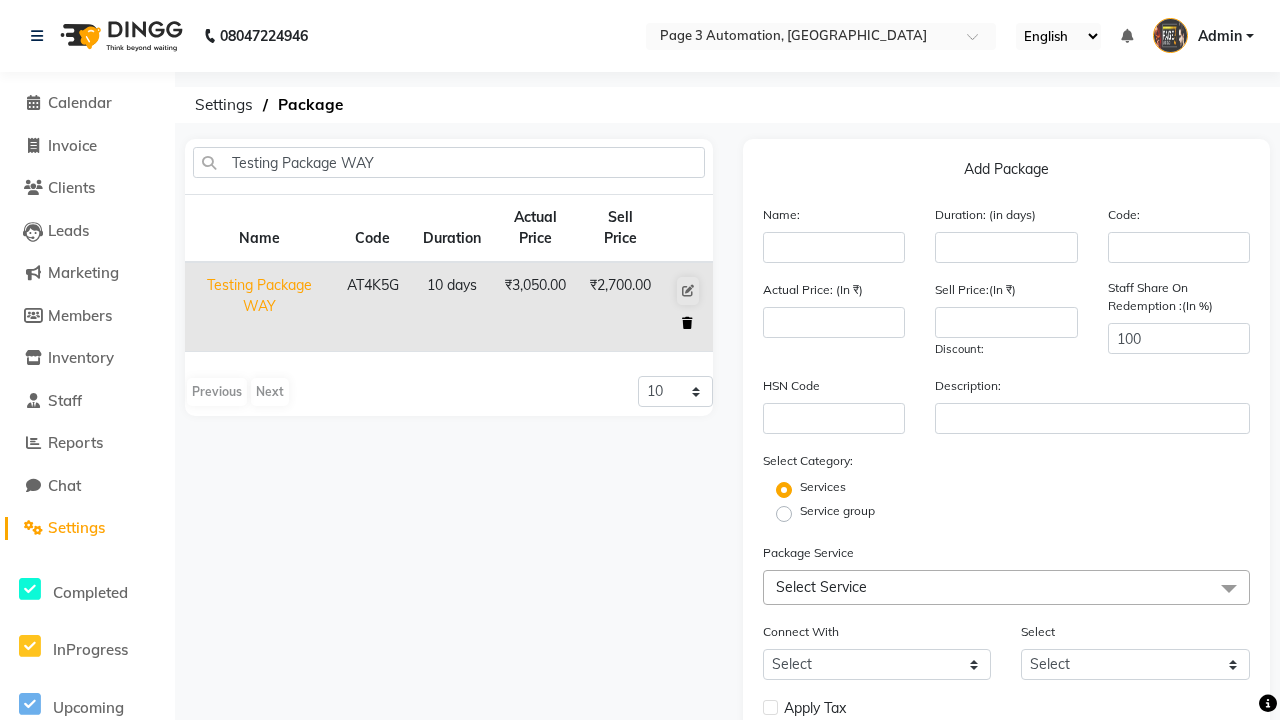 click 